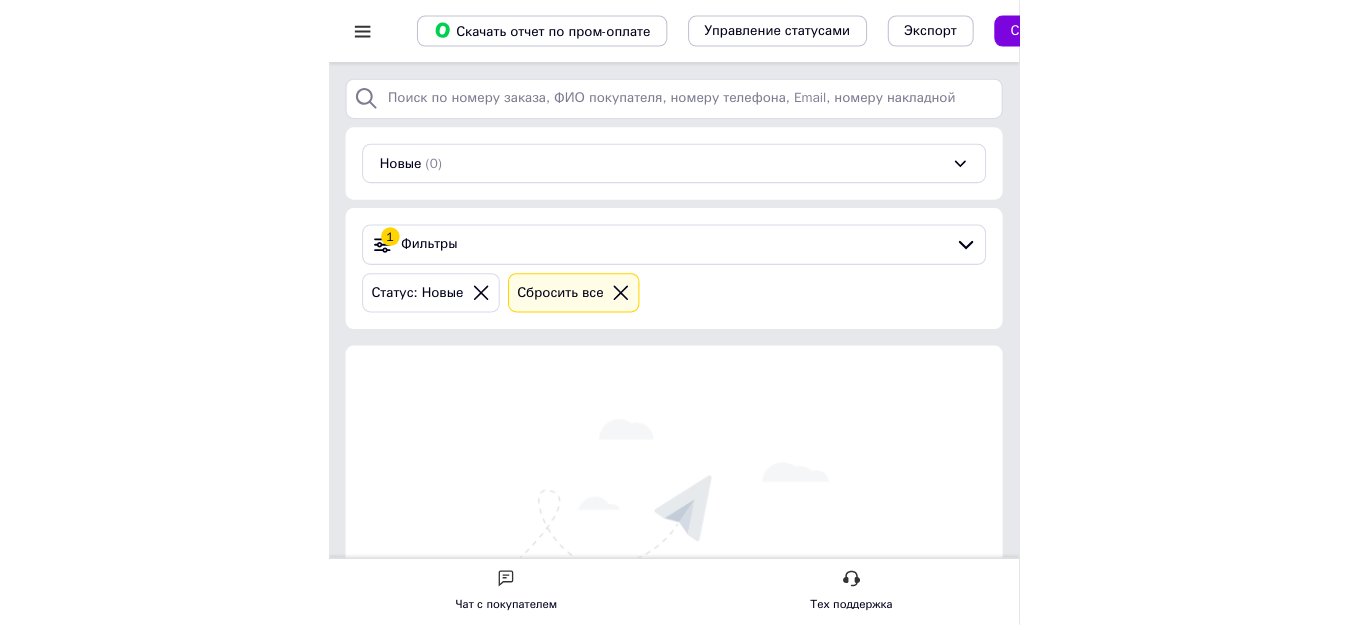 scroll, scrollTop: 0, scrollLeft: 0, axis: both 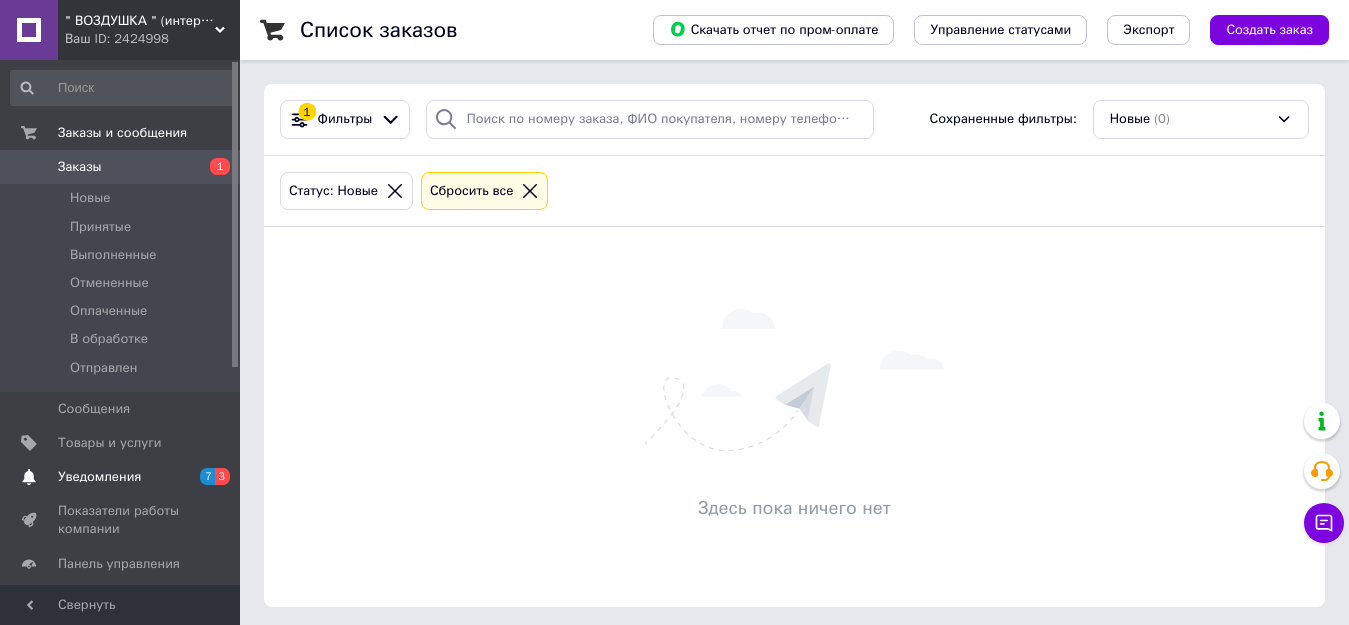 click on "Уведомления" at bounding box center (99, 477) 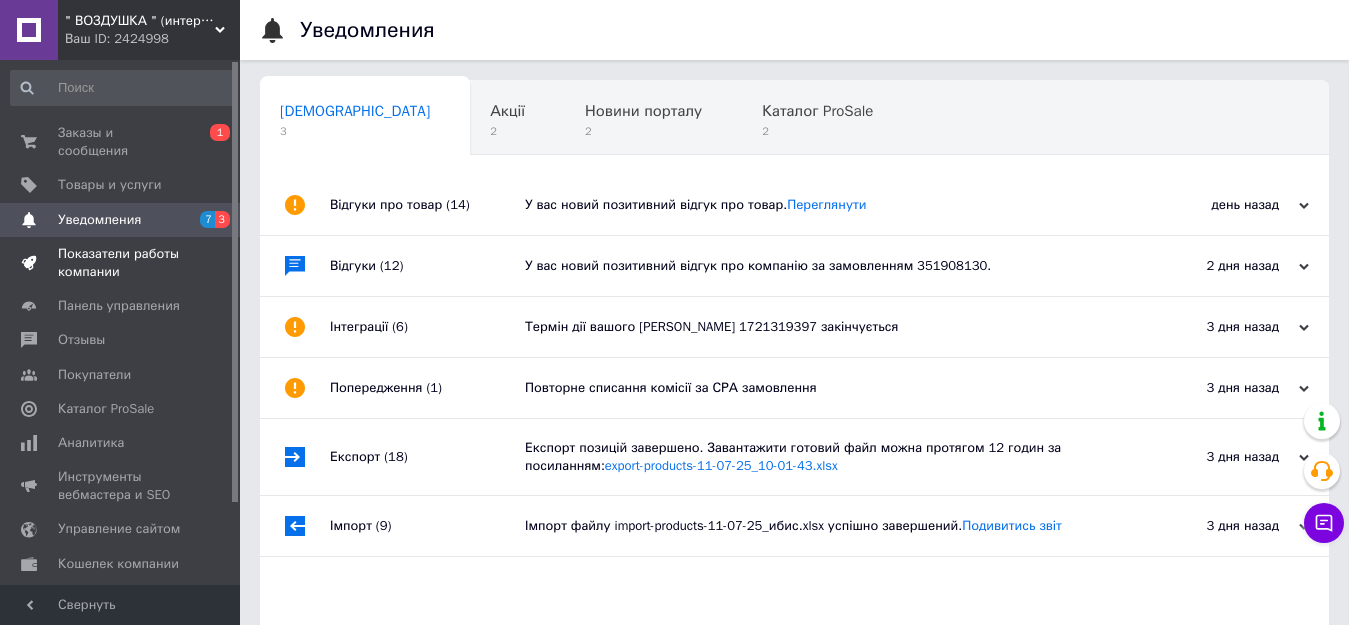 click on "Показатели работы компании" at bounding box center [121, 263] 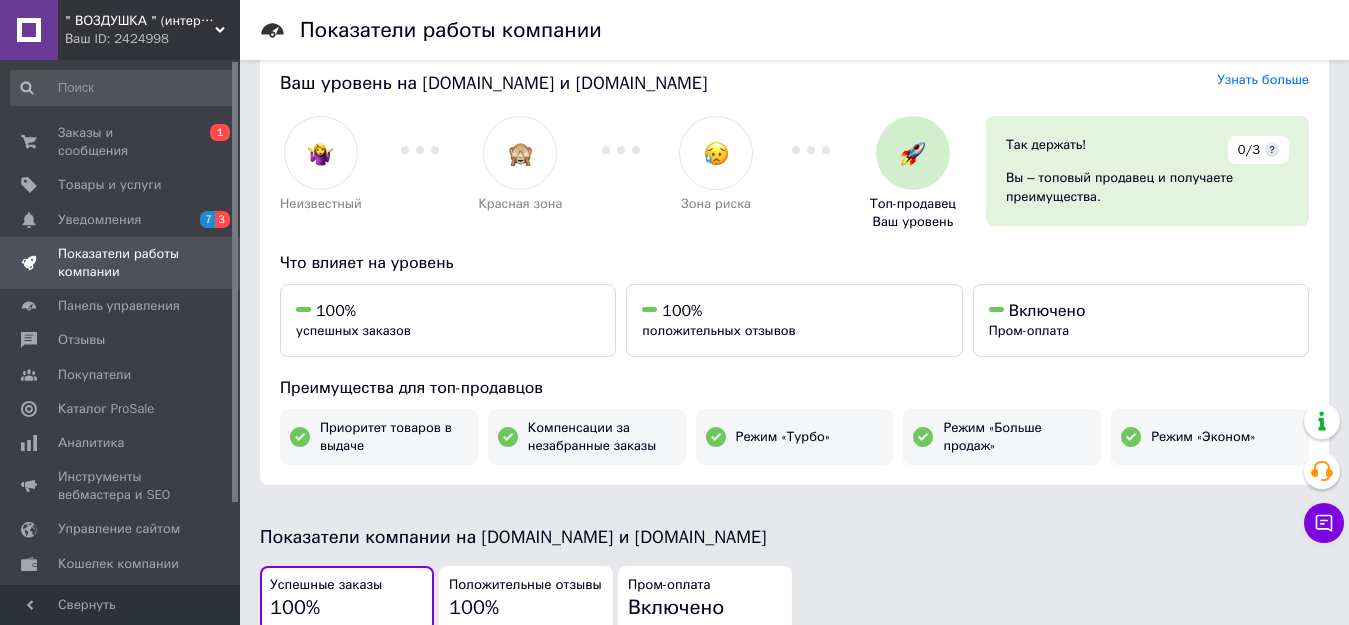 scroll, scrollTop: 0, scrollLeft: 0, axis: both 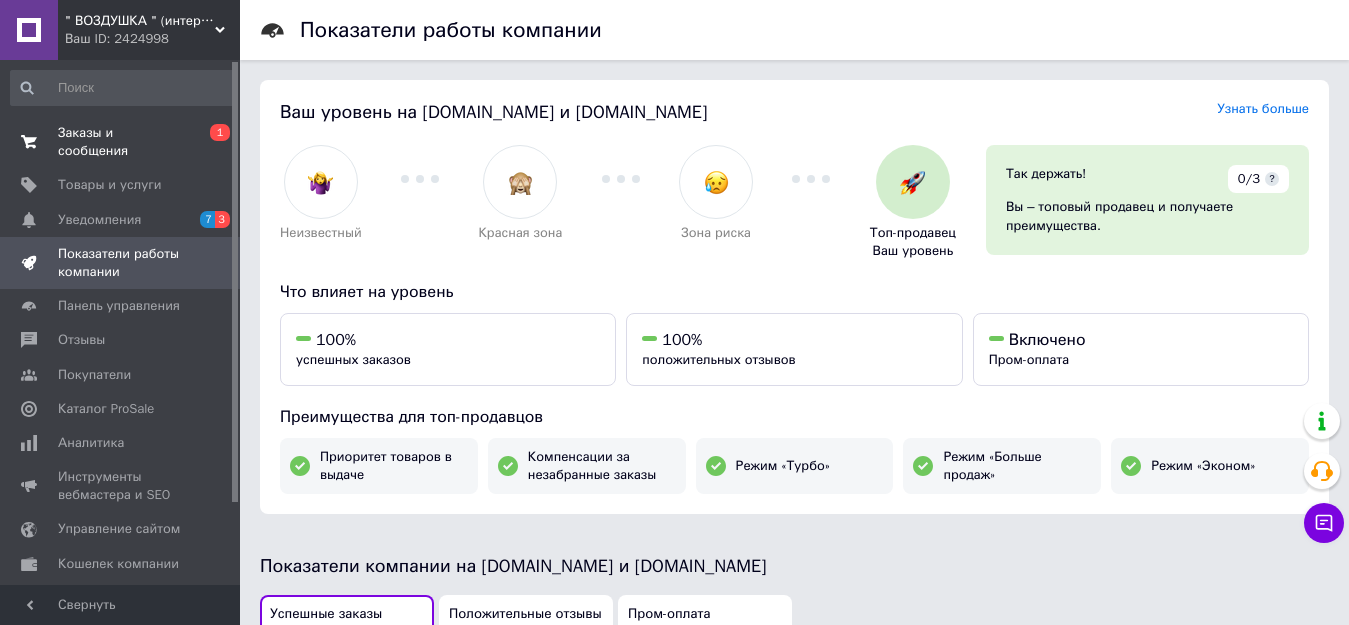 click on "Заказы и сообщения" at bounding box center [121, 142] 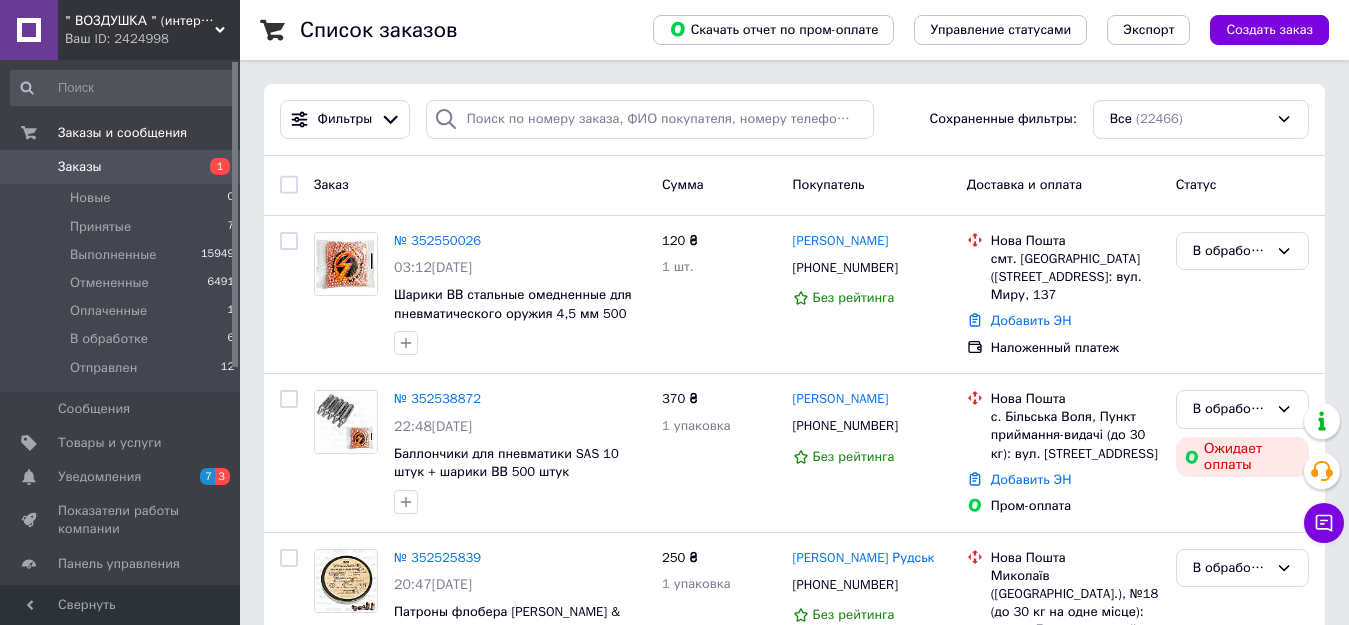 click on "№ 352538872" at bounding box center [437, 398] 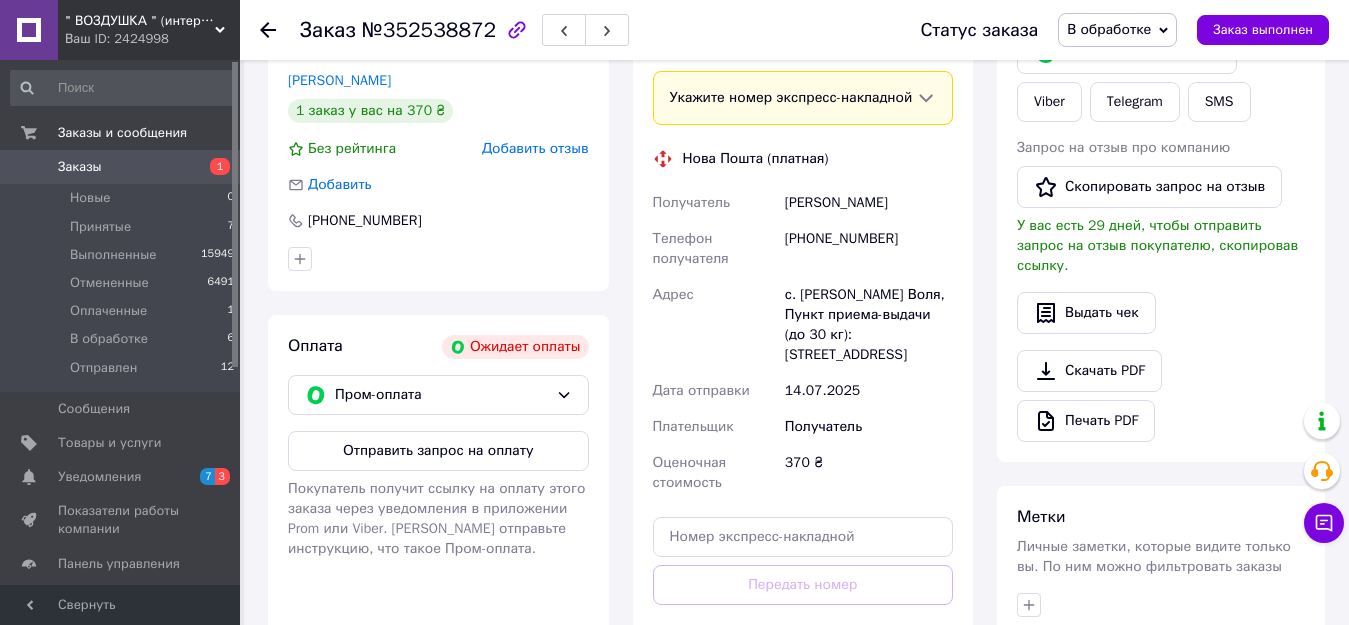 scroll, scrollTop: 400, scrollLeft: 0, axis: vertical 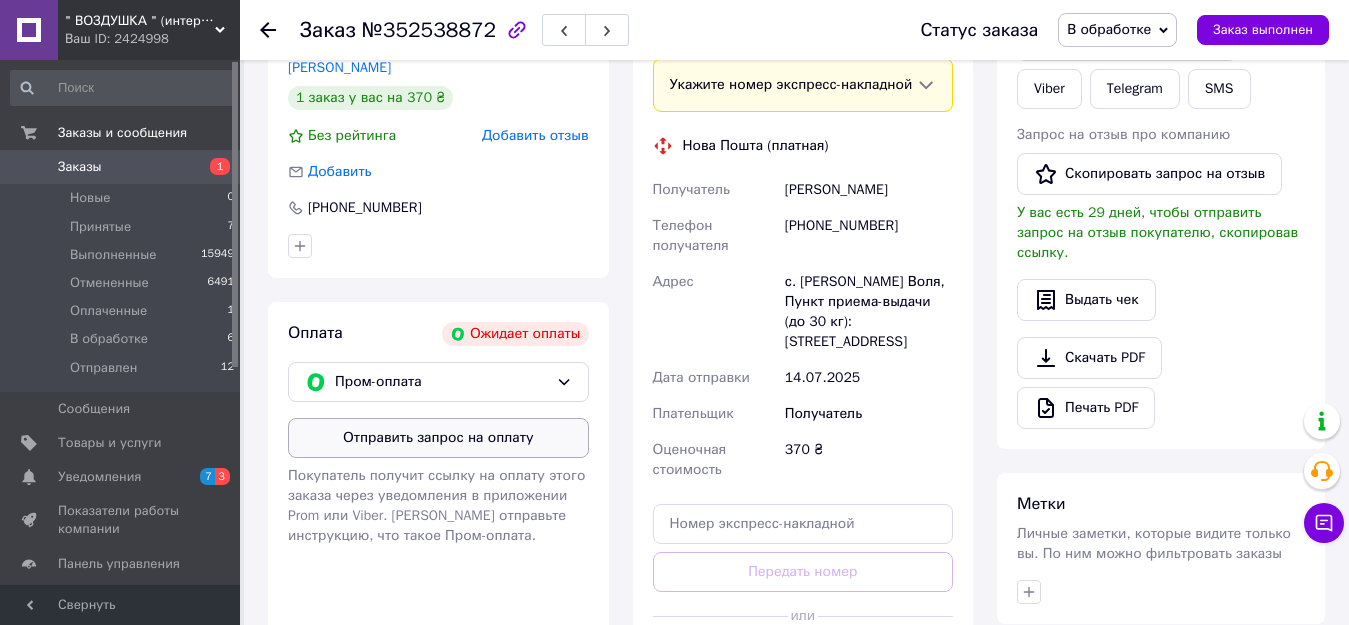 click on "Отправить запрос на оплату" at bounding box center [438, 438] 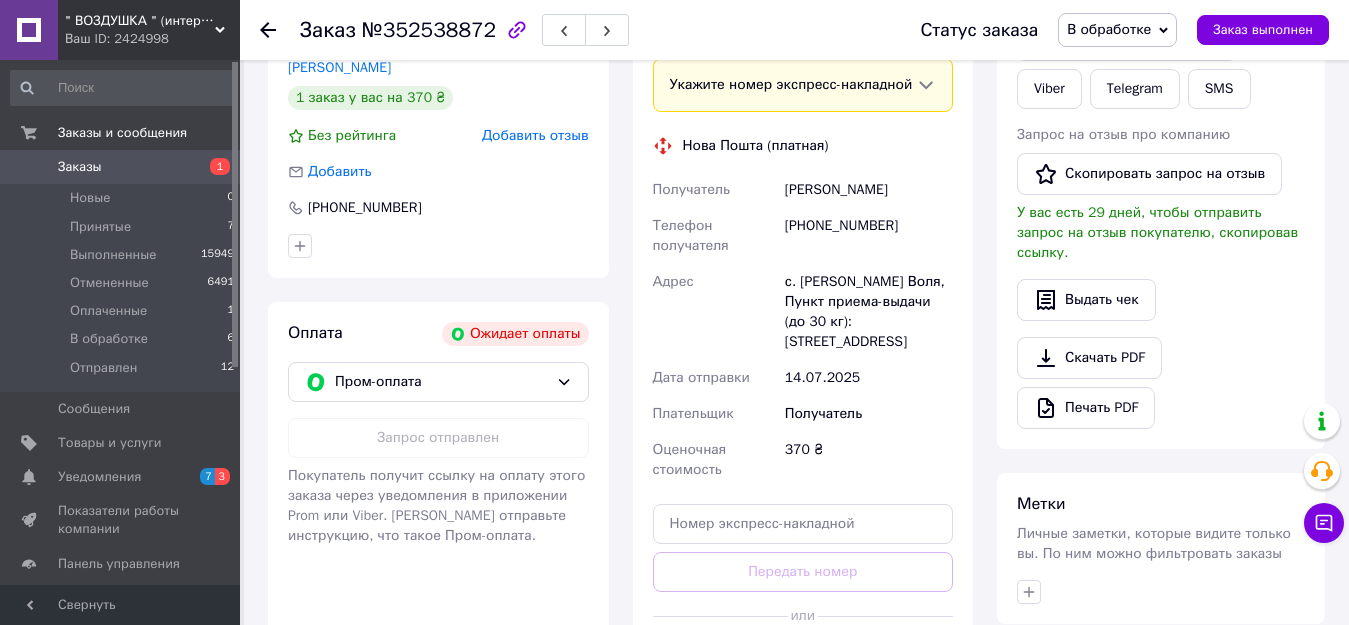 scroll, scrollTop: 0, scrollLeft: 0, axis: both 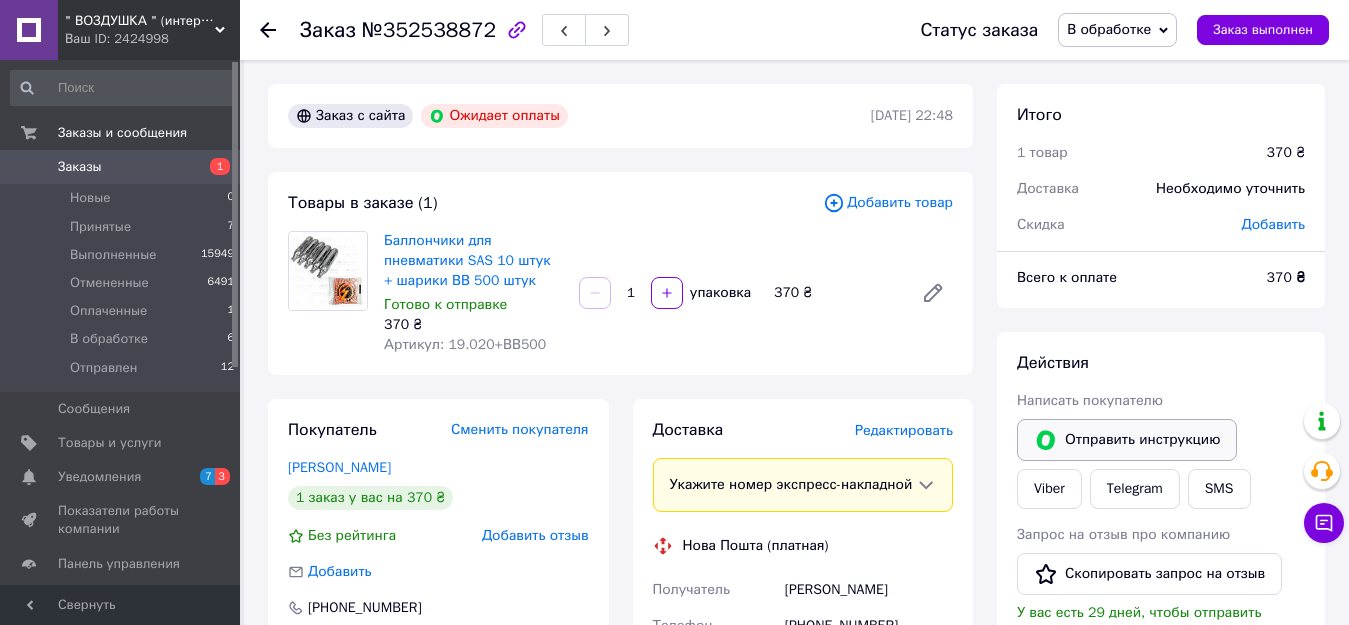 click on "Отправить инструкцию" at bounding box center (1127, 440) 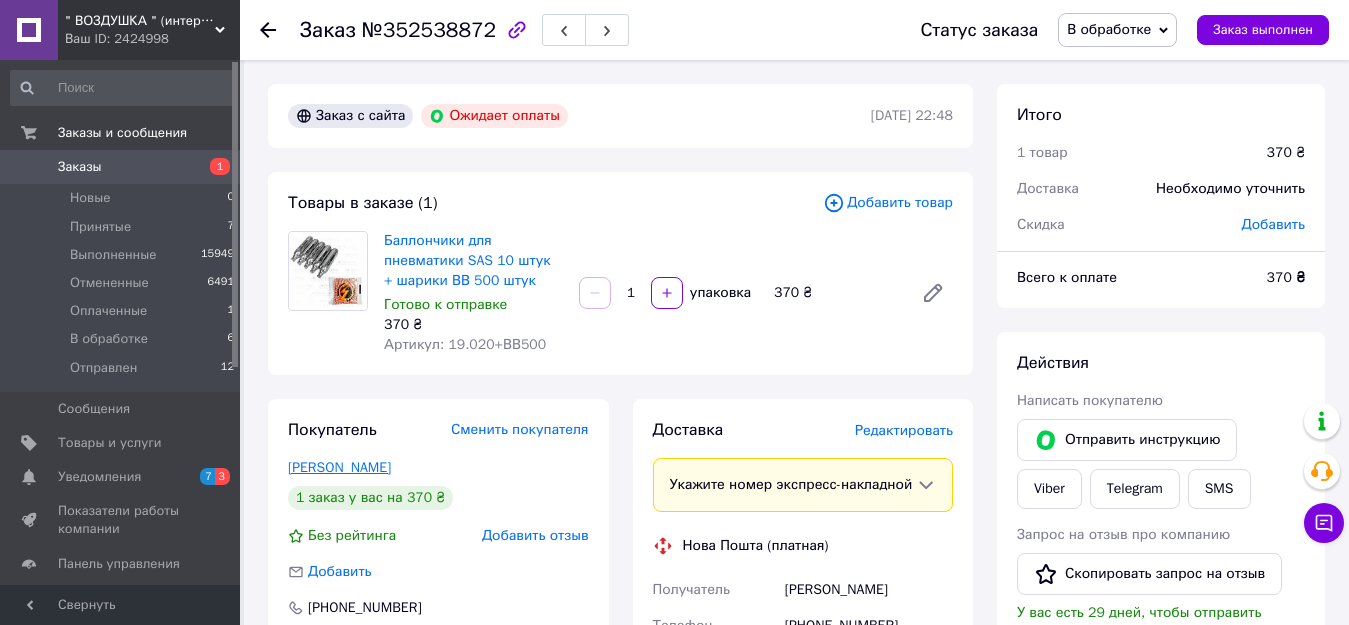 click on "Шмигельський Максим" at bounding box center (339, 467) 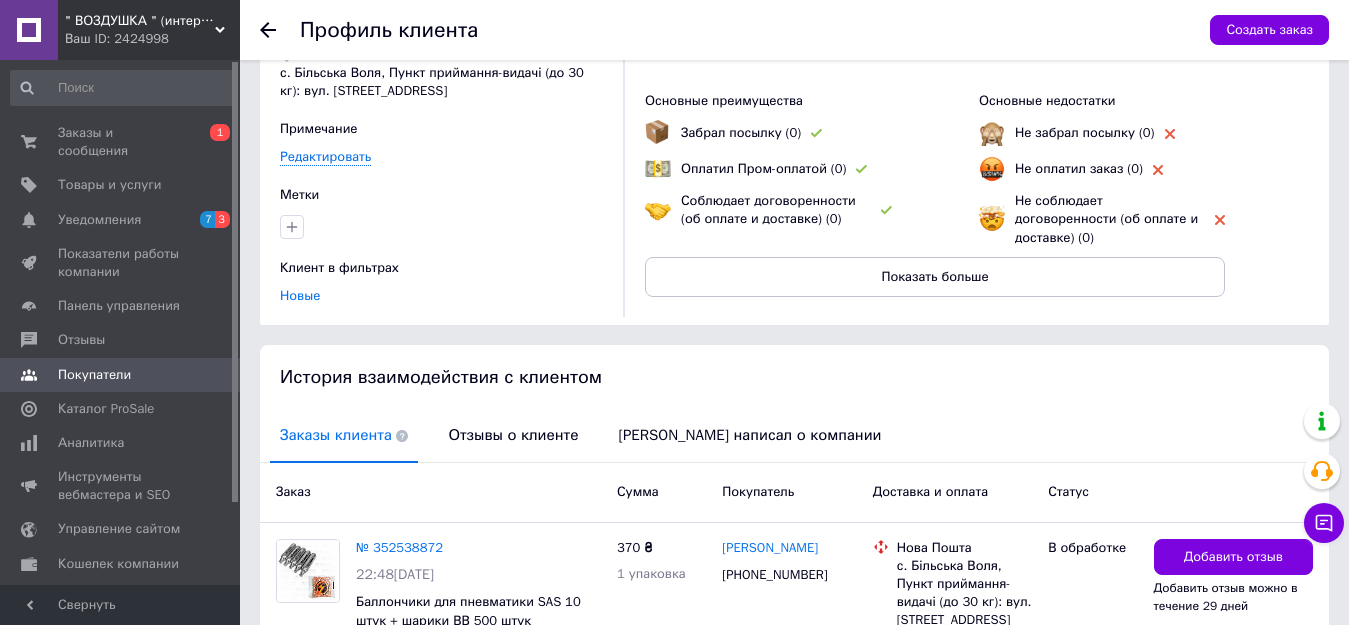 scroll, scrollTop: 271, scrollLeft: 0, axis: vertical 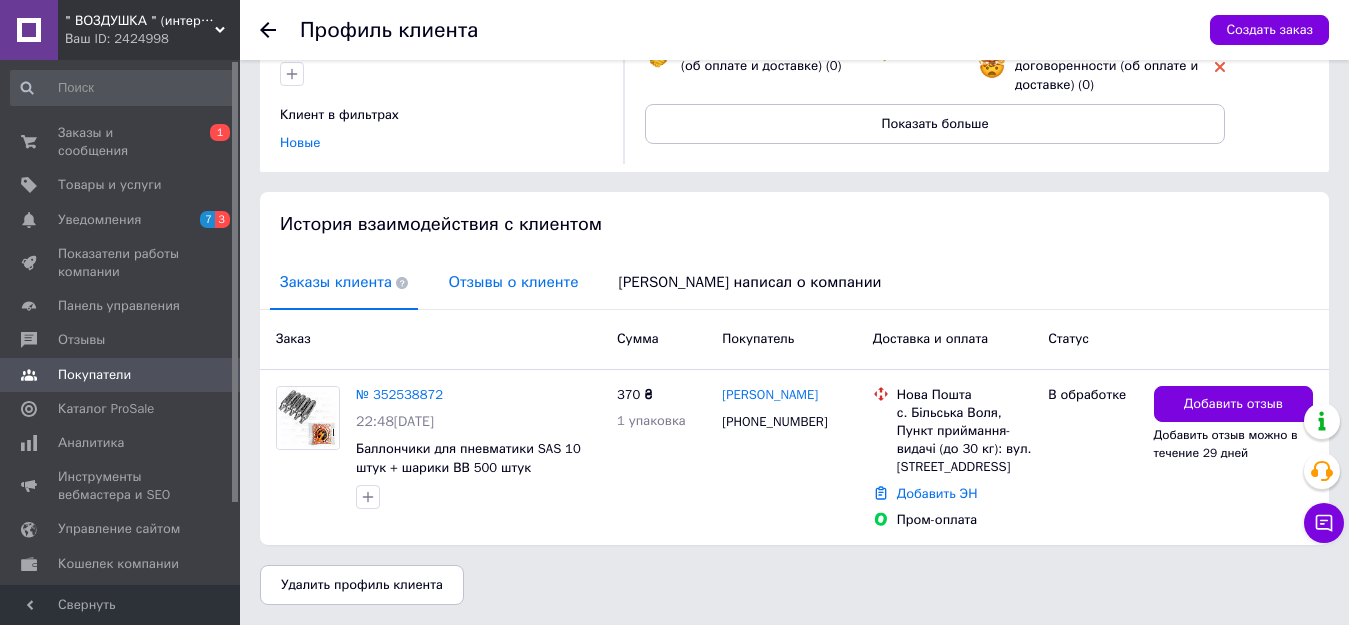 click on "Отзывы о клиенте" at bounding box center [513, 282] 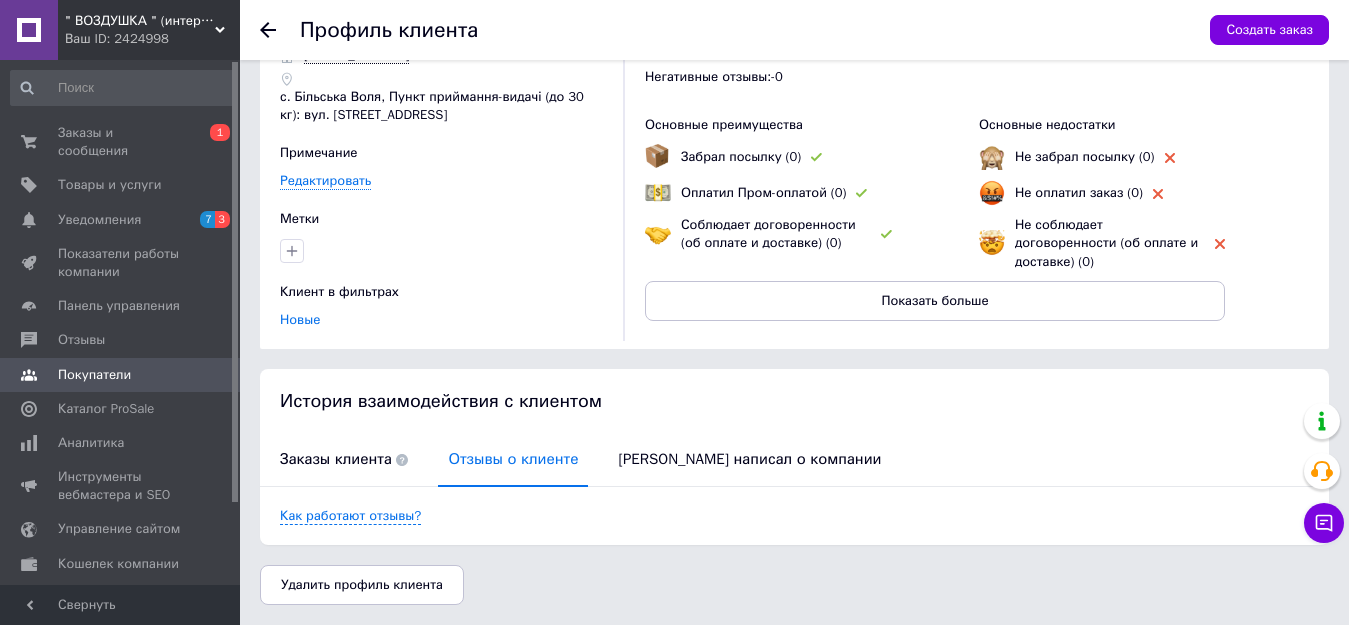 scroll, scrollTop: 0, scrollLeft: 0, axis: both 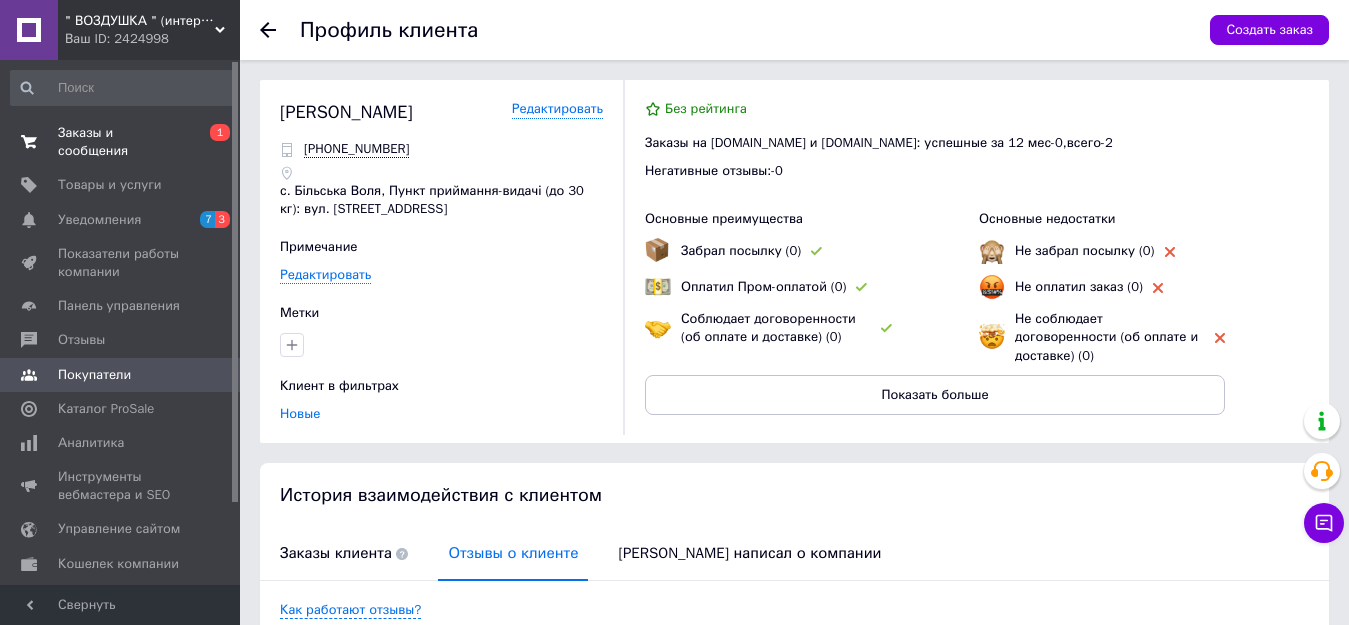 click on "Заказы и сообщения" at bounding box center (121, 142) 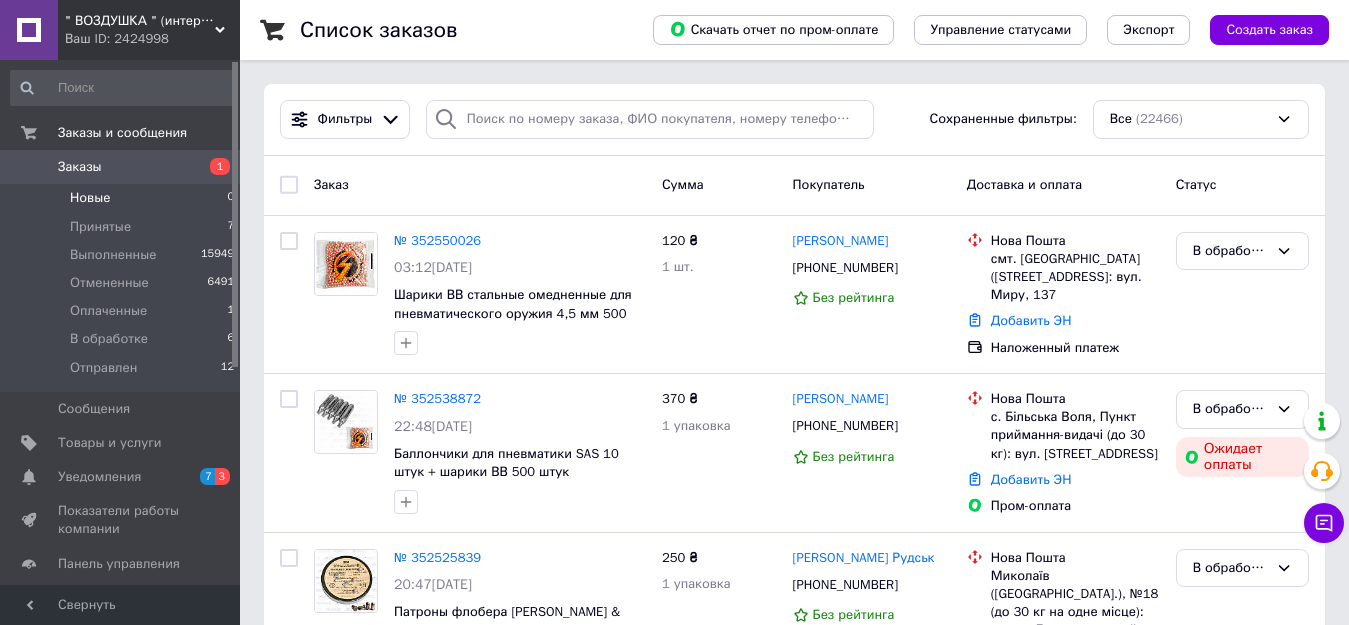 click on "Новые" at bounding box center [90, 198] 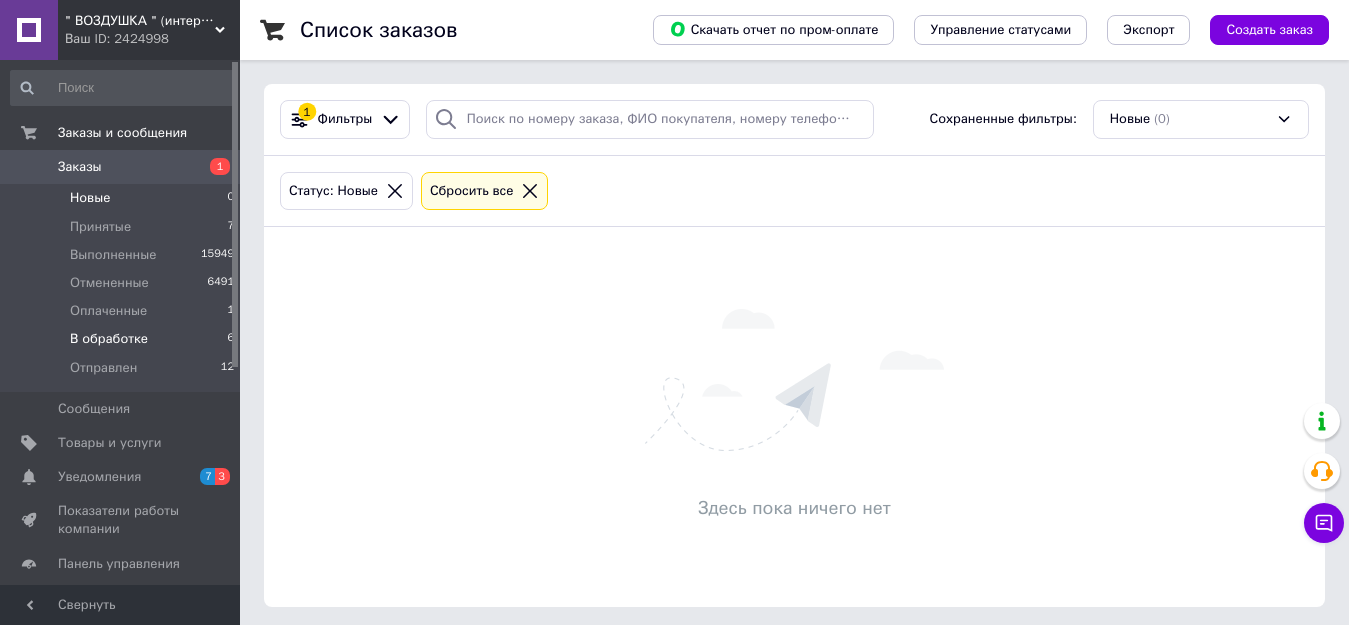 click on "В обработке" at bounding box center [109, 339] 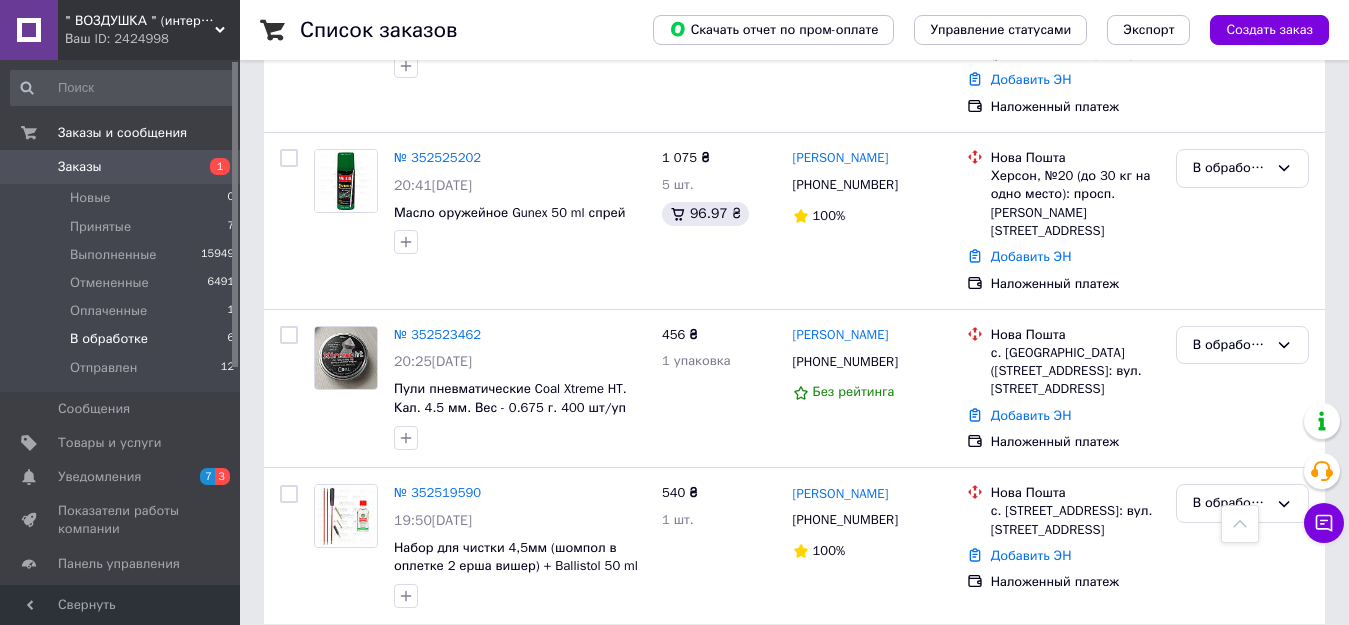 scroll, scrollTop: 669, scrollLeft: 0, axis: vertical 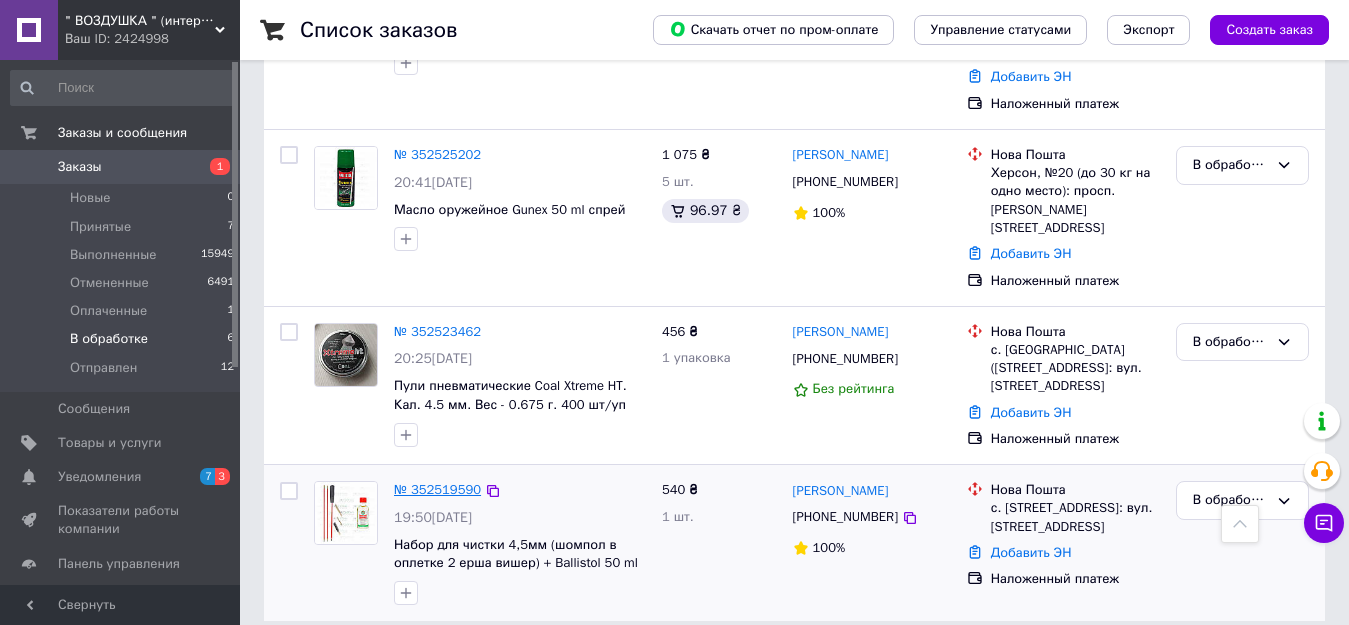 click on "№ 352519590" at bounding box center (437, 489) 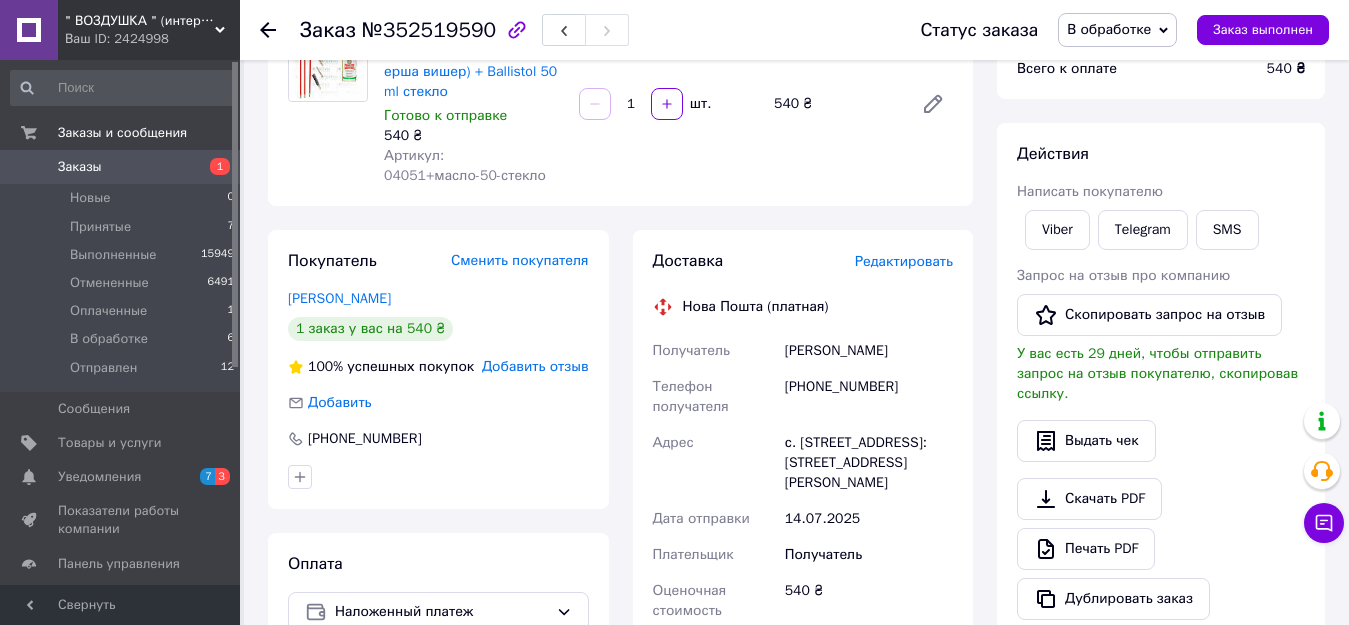 scroll, scrollTop: 169, scrollLeft: 0, axis: vertical 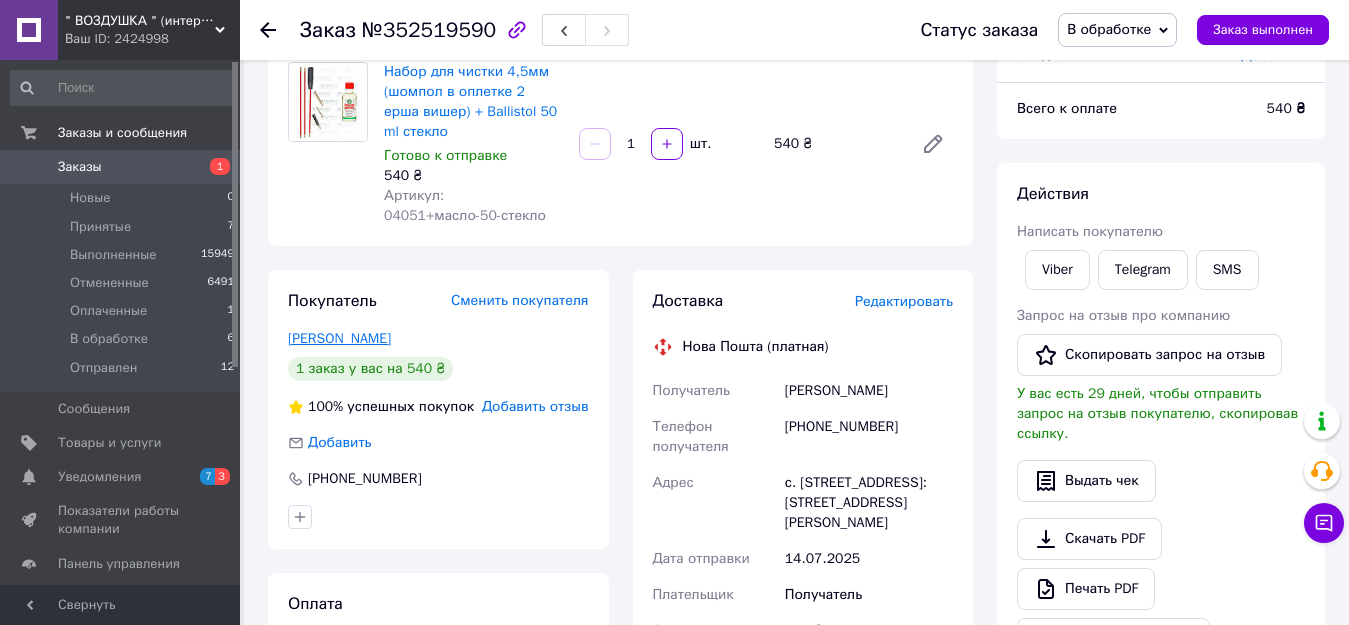 click on "Шиян Володимир" at bounding box center [339, 338] 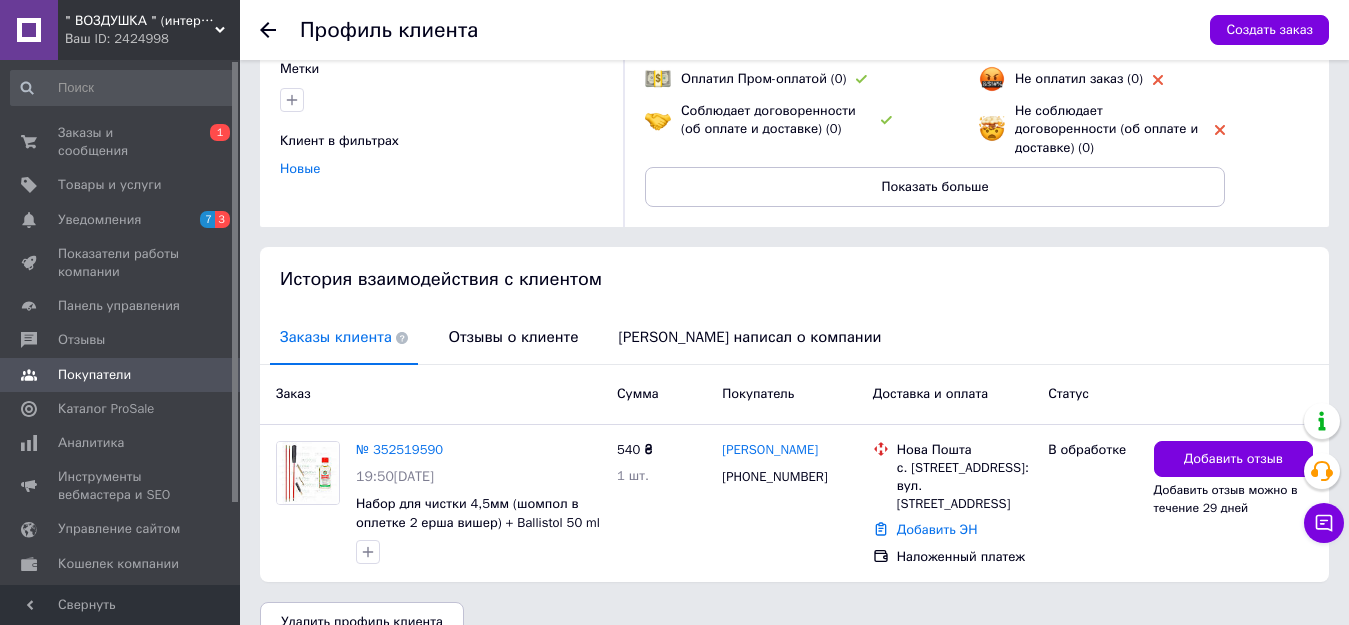 scroll, scrollTop: 225, scrollLeft: 0, axis: vertical 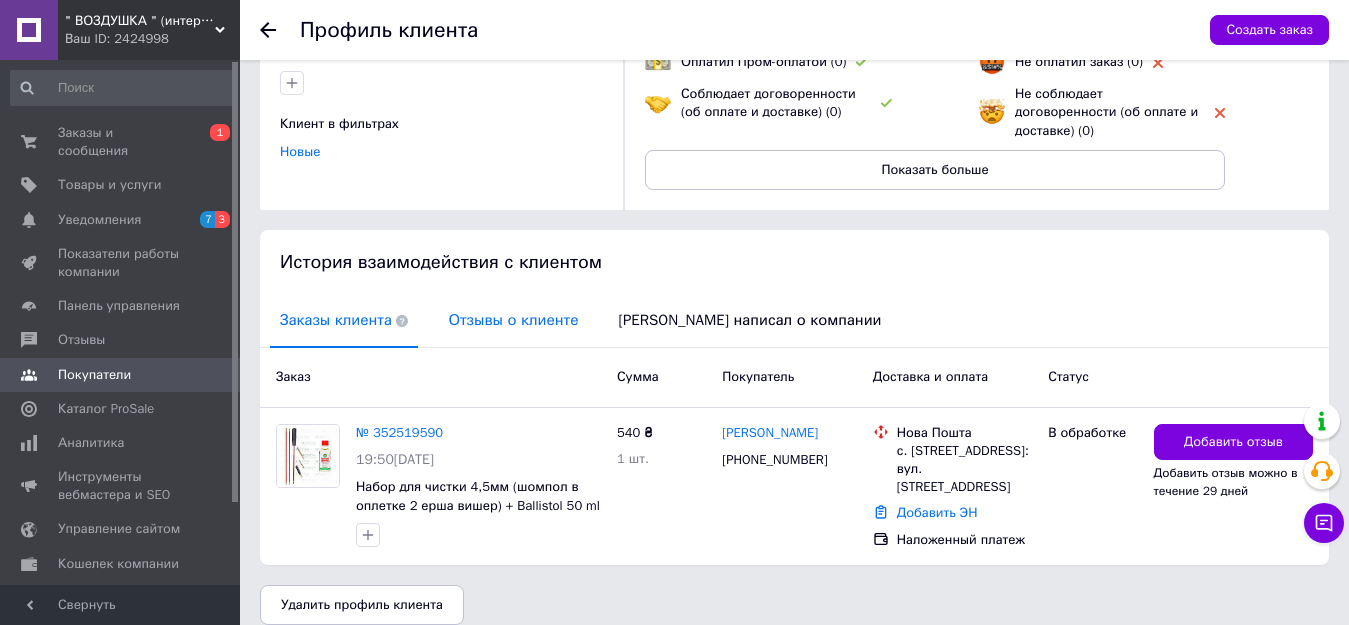 click on "Отзывы о клиенте" at bounding box center (513, 320) 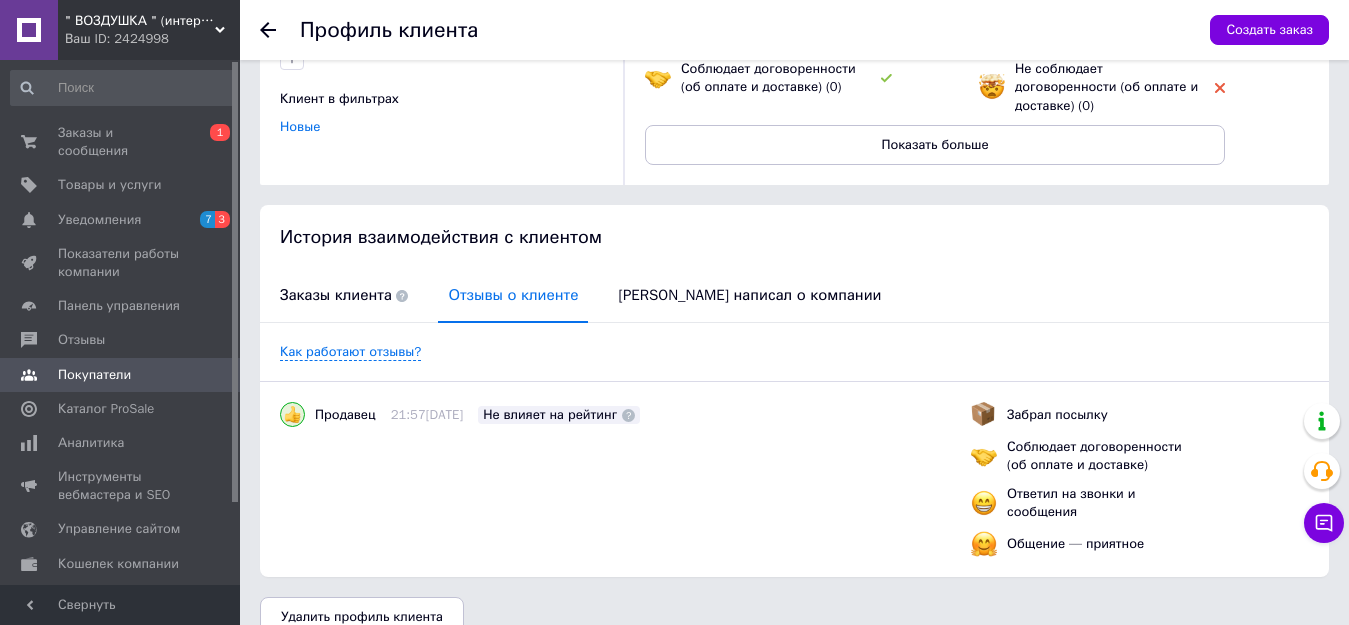 scroll, scrollTop: 264, scrollLeft: 0, axis: vertical 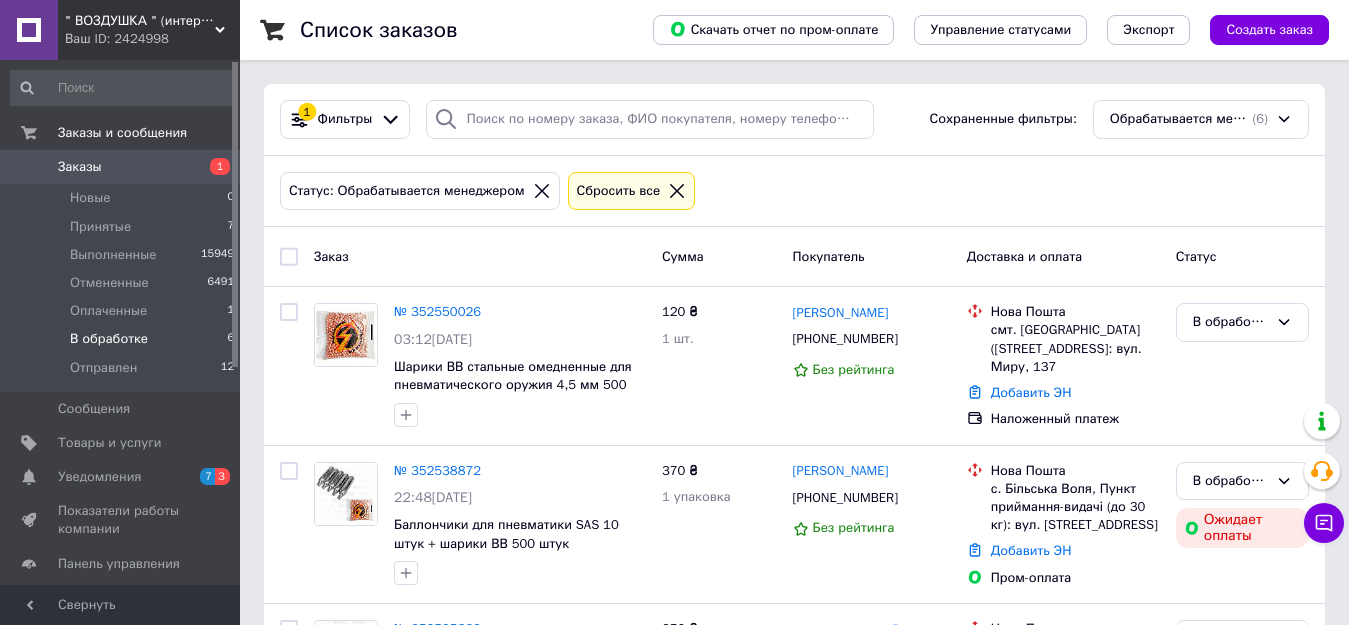 click on "В обработке" at bounding box center [109, 339] 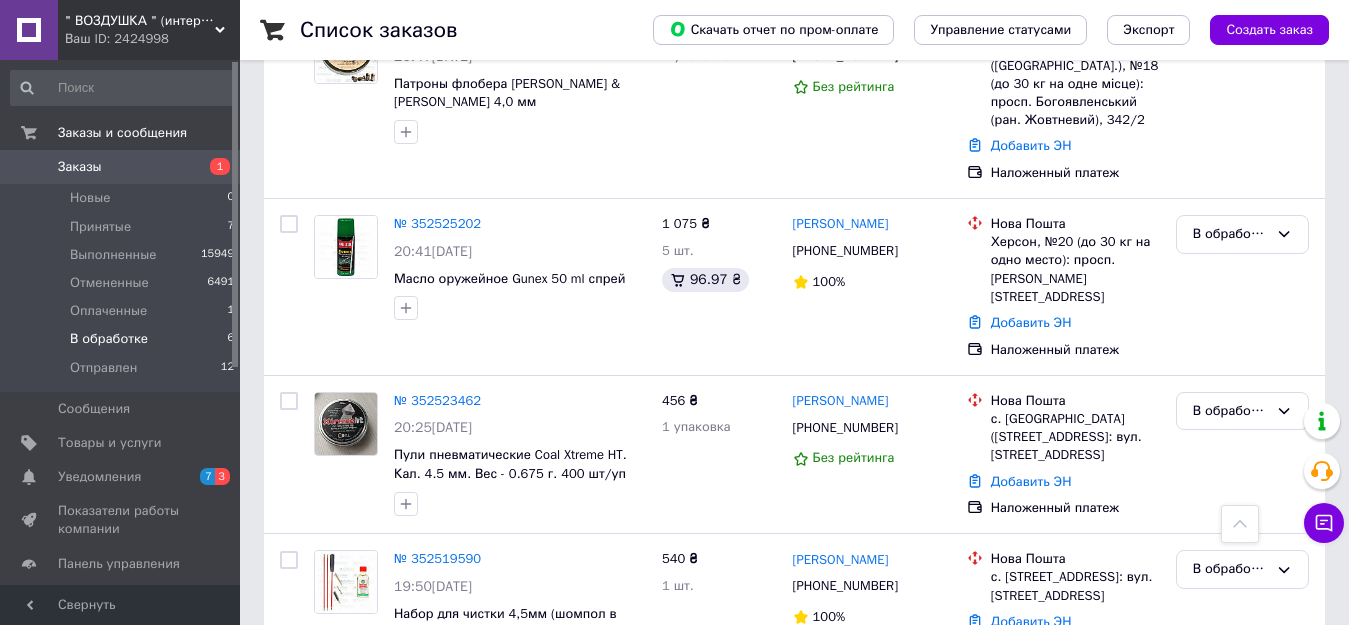 scroll, scrollTop: 669, scrollLeft: 0, axis: vertical 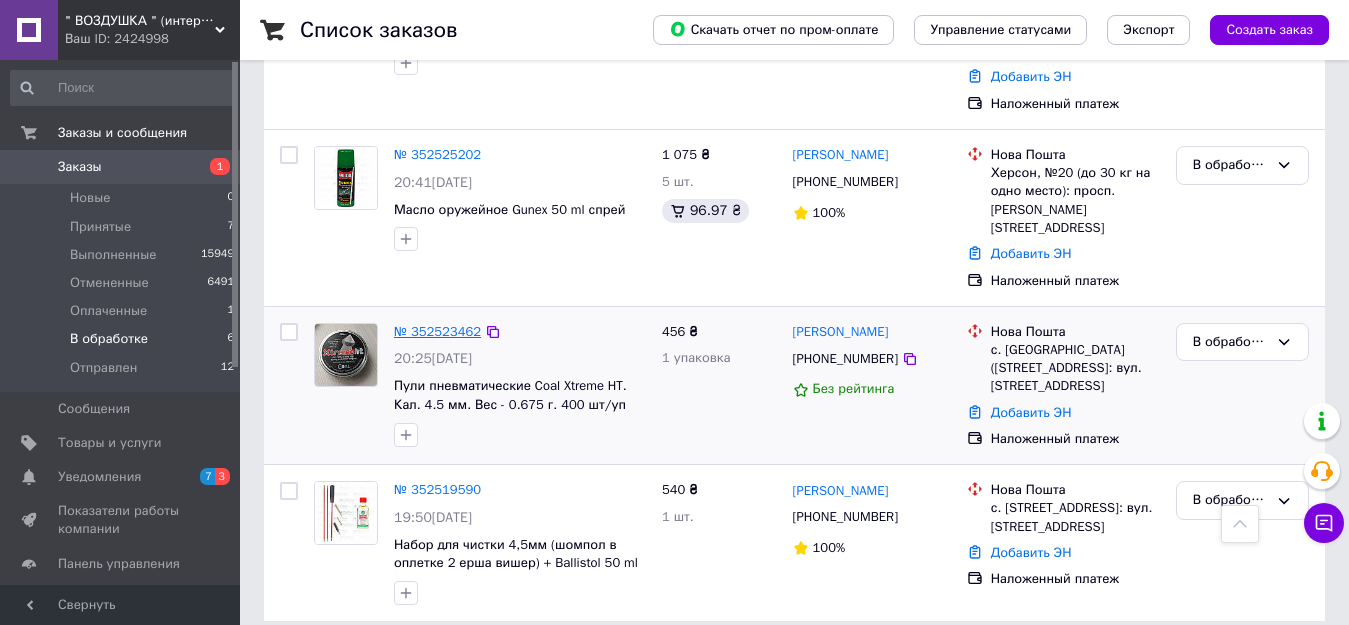 click on "№ 352523462" at bounding box center [437, 331] 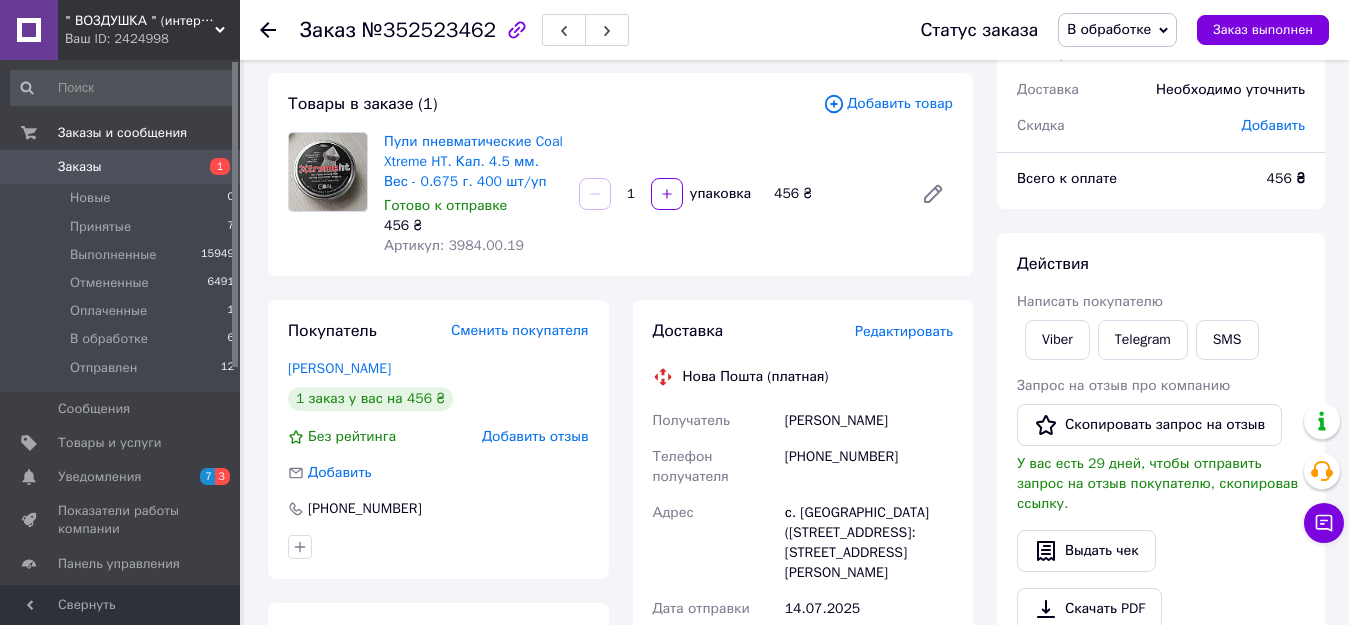 scroll, scrollTop: 69, scrollLeft: 0, axis: vertical 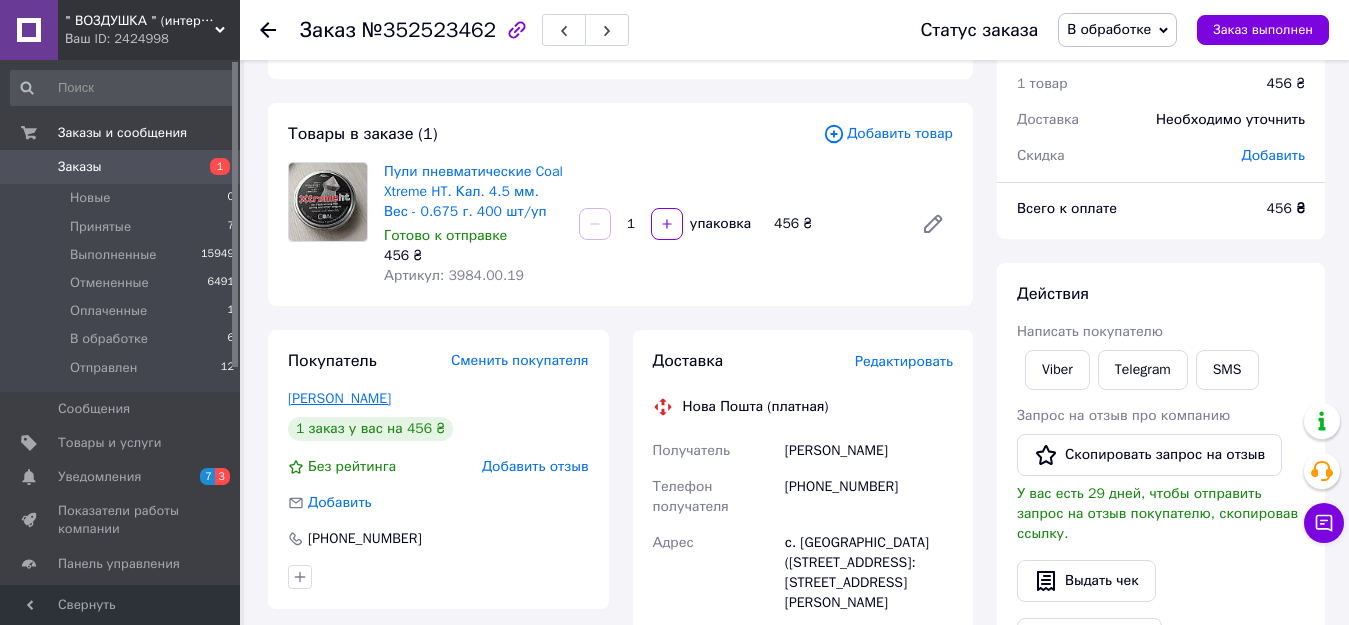 click on "Стрюк Олексій" at bounding box center [339, 398] 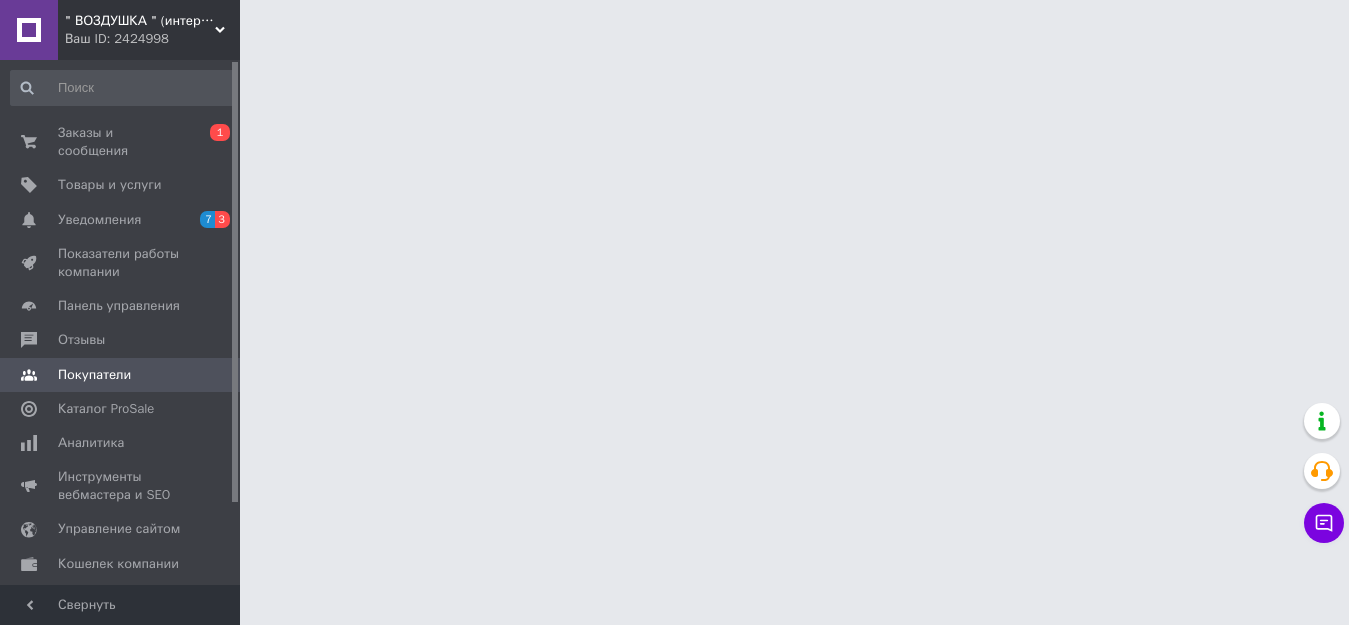scroll, scrollTop: 0, scrollLeft: 0, axis: both 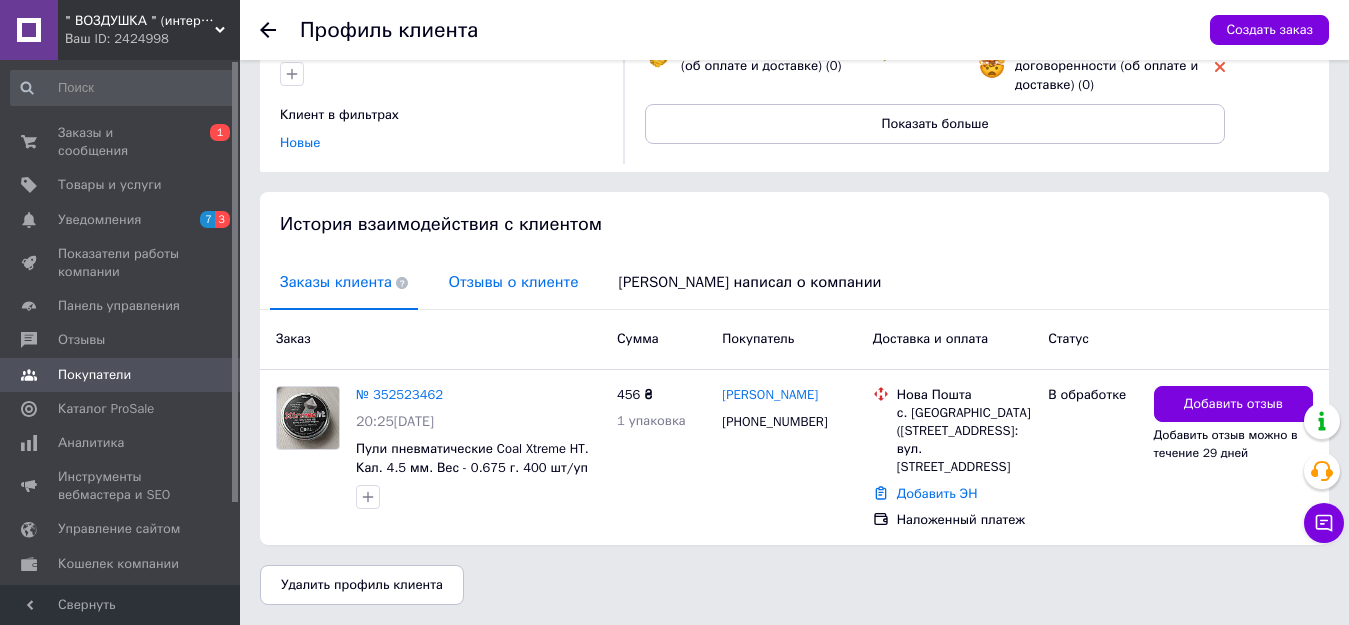 click on "Отзывы о клиенте" at bounding box center [513, 282] 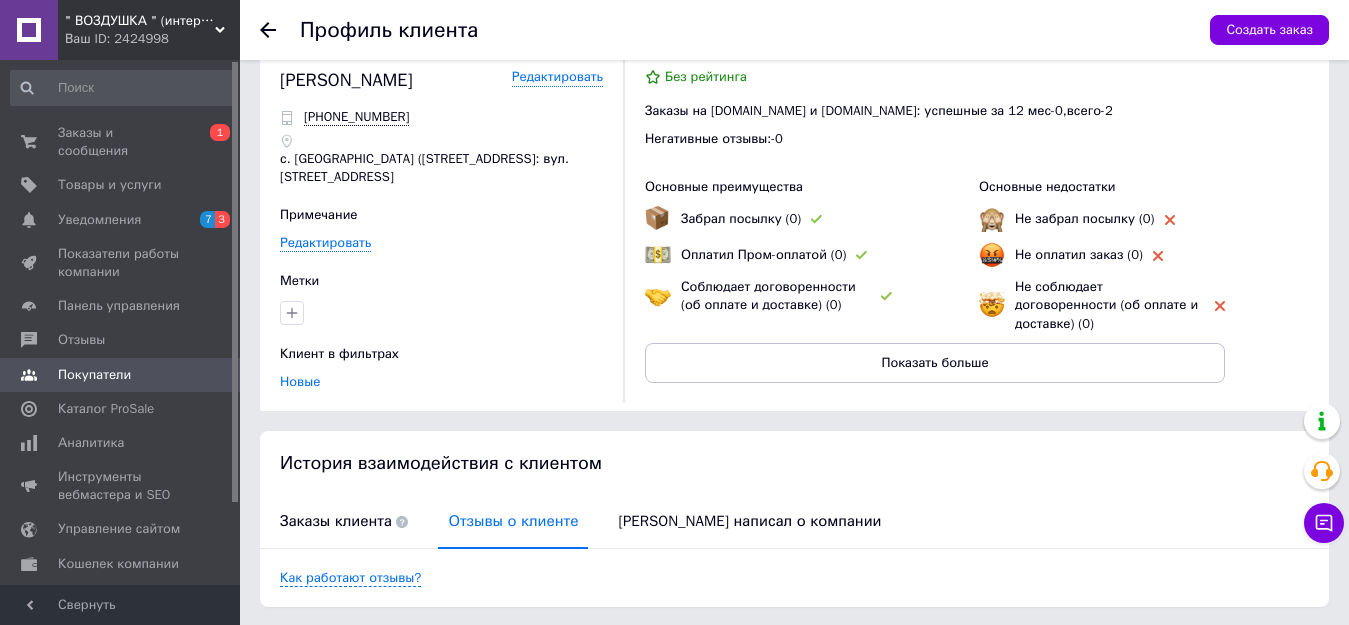 scroll, scrollTop: 0, scrollLeft: 0, axis: both 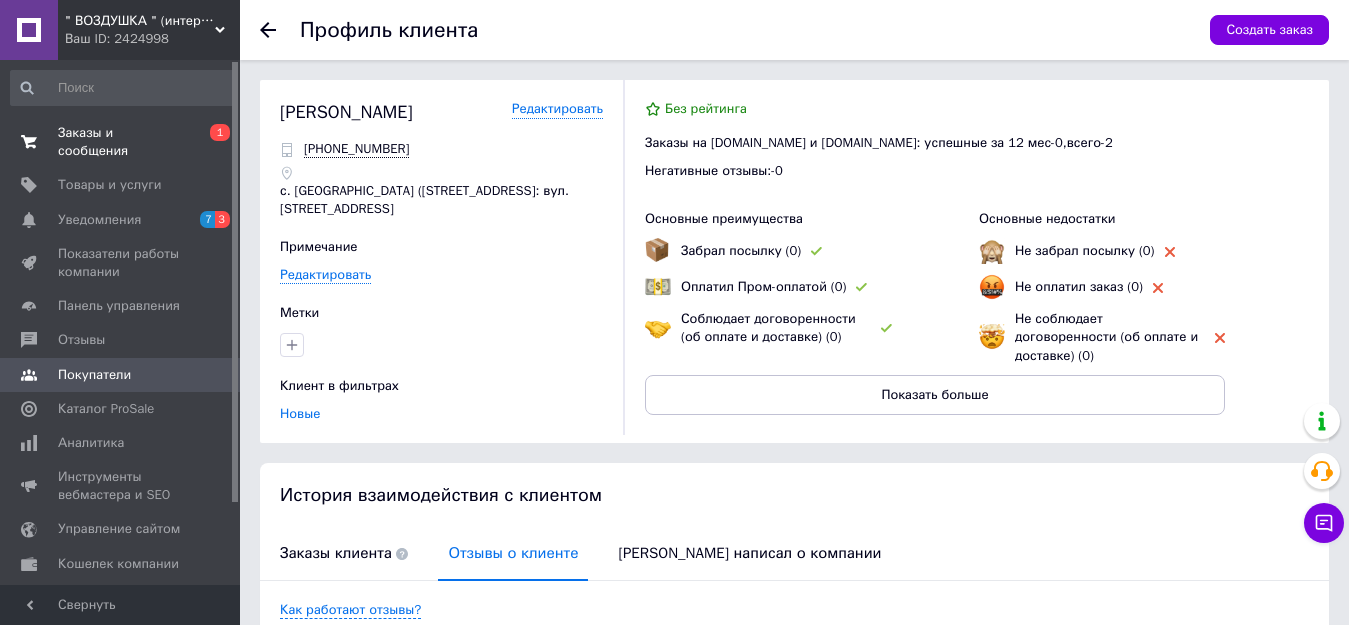 click on "Заказы и сообщения" at bounding box center (121, 142) 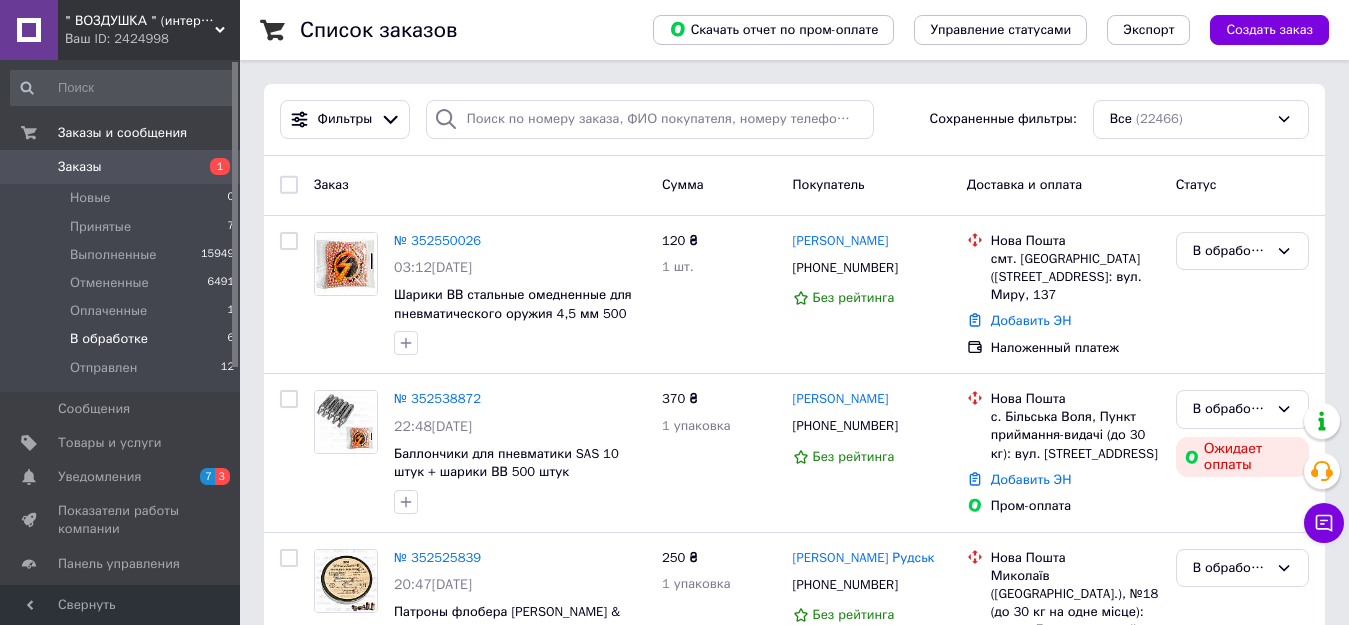 click on "В обработке" at bounding box center [109, 339] 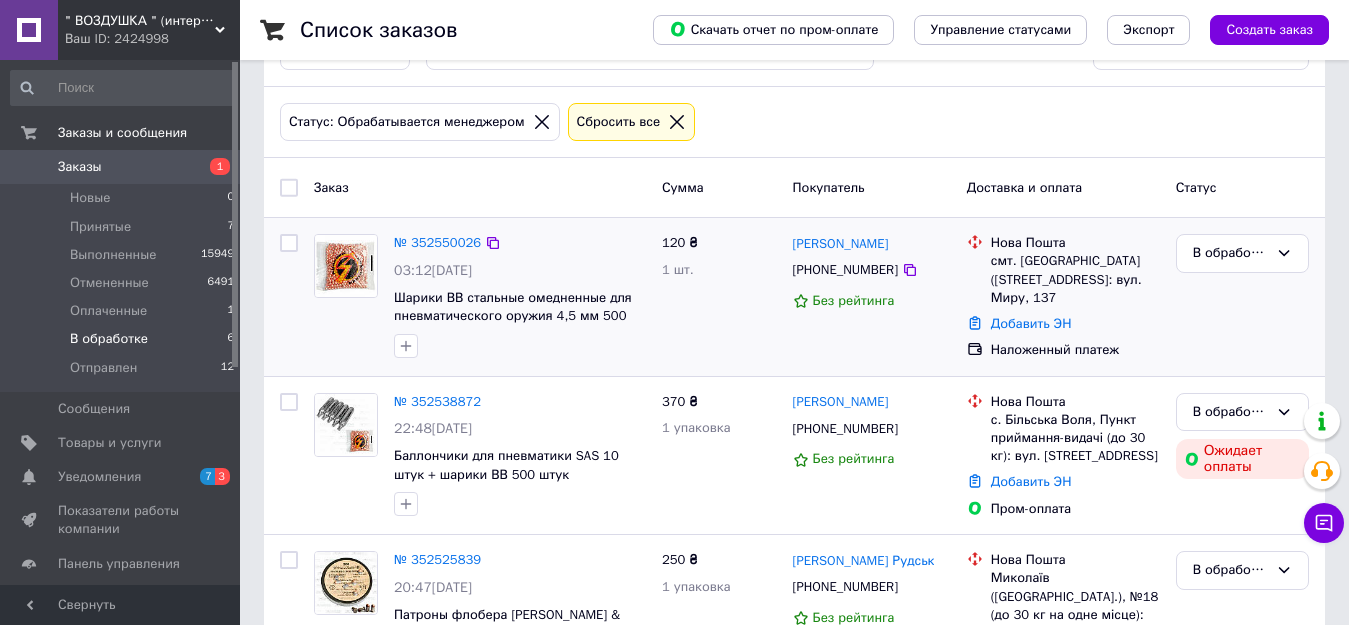 scroll, scrollTop: 0, scrollLeft: 0, axis: both 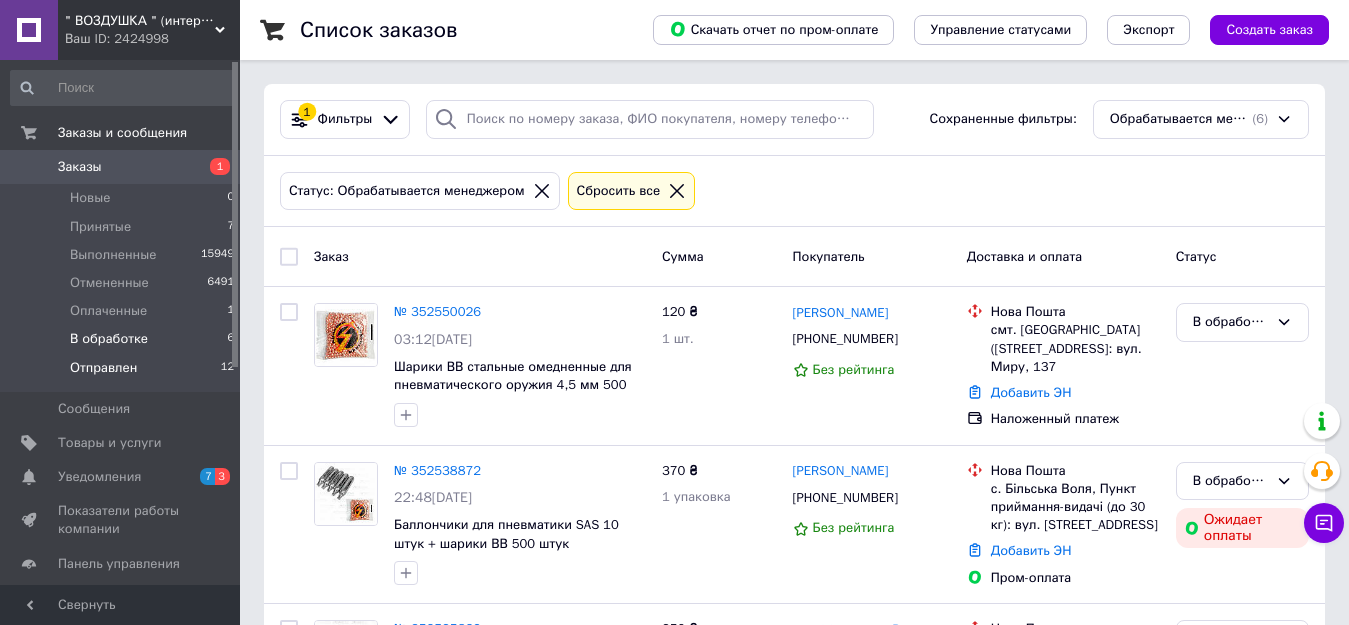 click on "Отправлен" at bounding box center [103, 368] 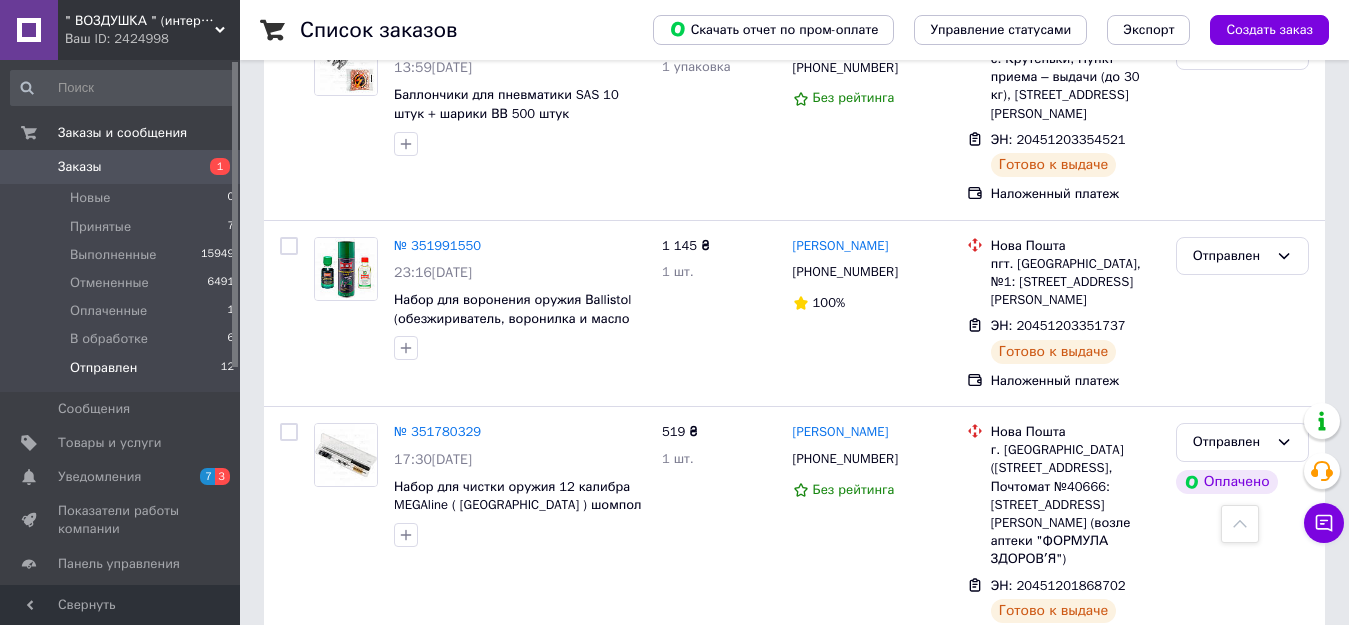 scroll, scrollTop: 1982, scrollLeft: 0, axis: vertical 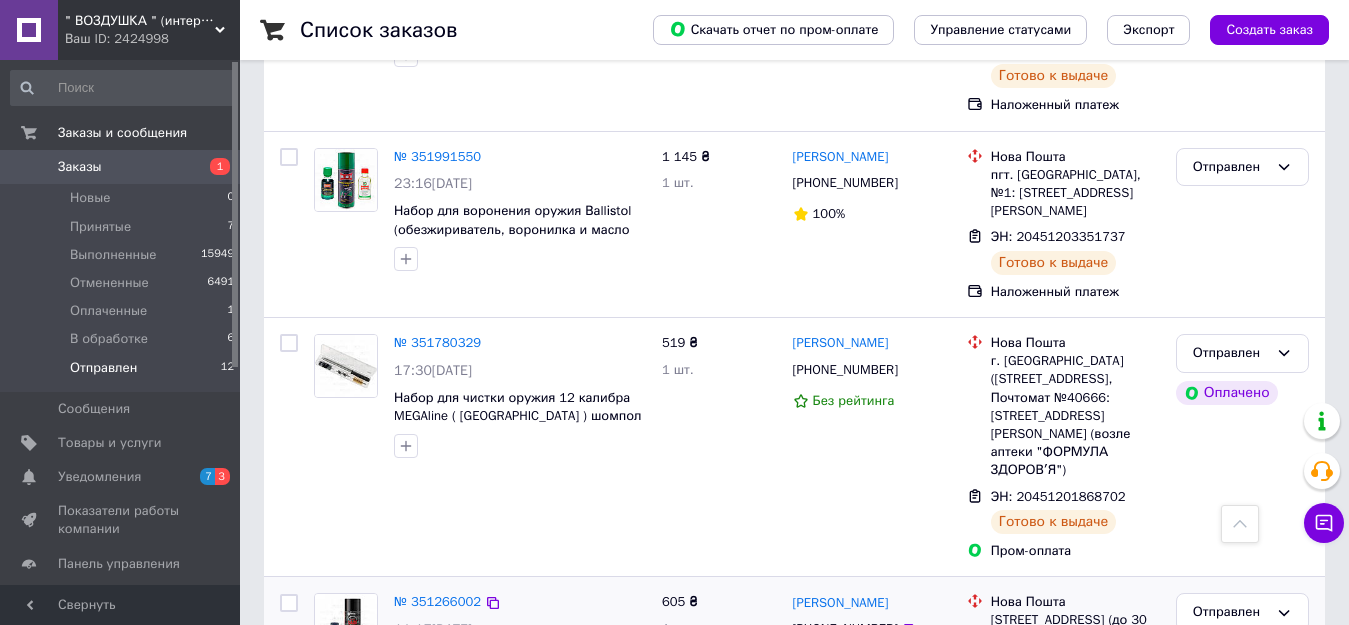 click 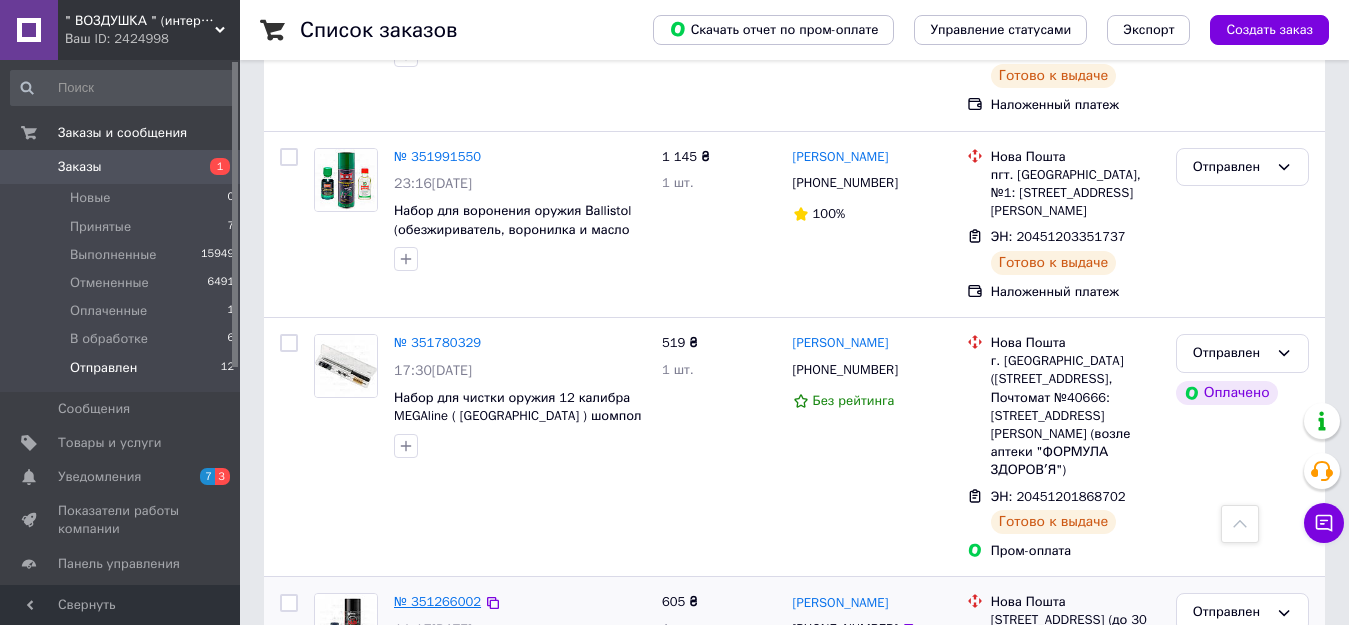 click on "№ 351266002" at bounding box center [437, 601] 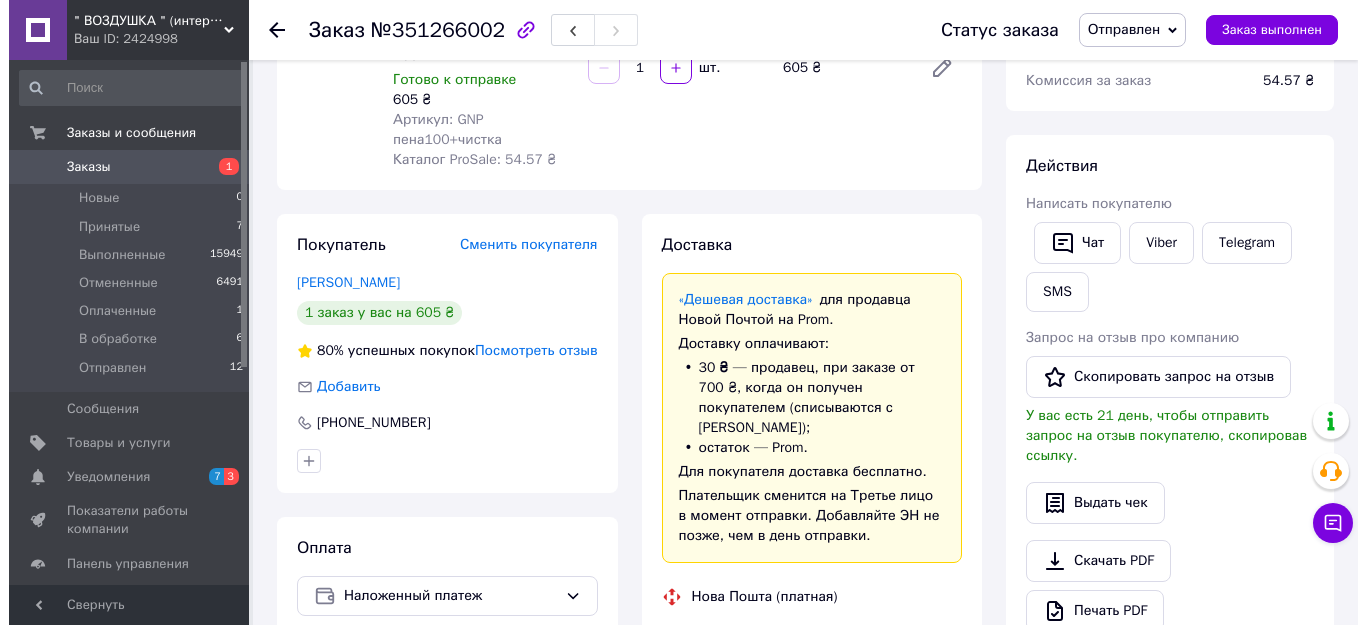 scroll, scrollTop: 262, scrollLeft: 0, axis: vertical 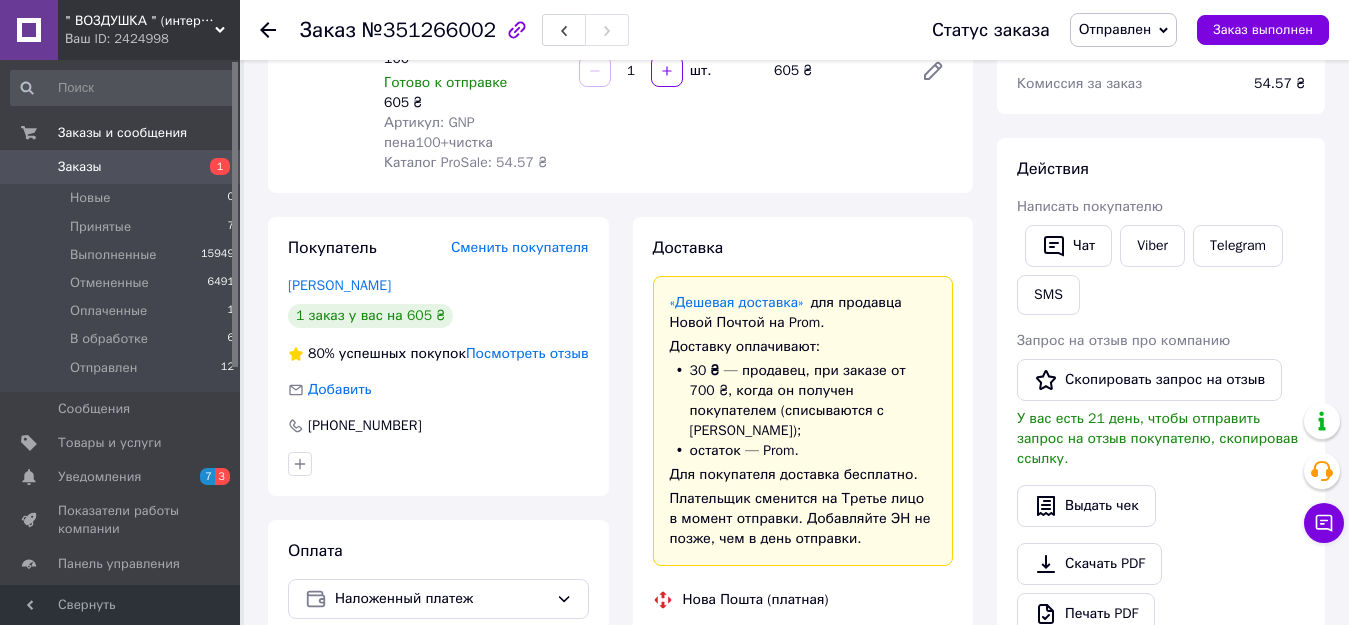 click on "Посмотреть отзыв" at bounding box center [527, 353] 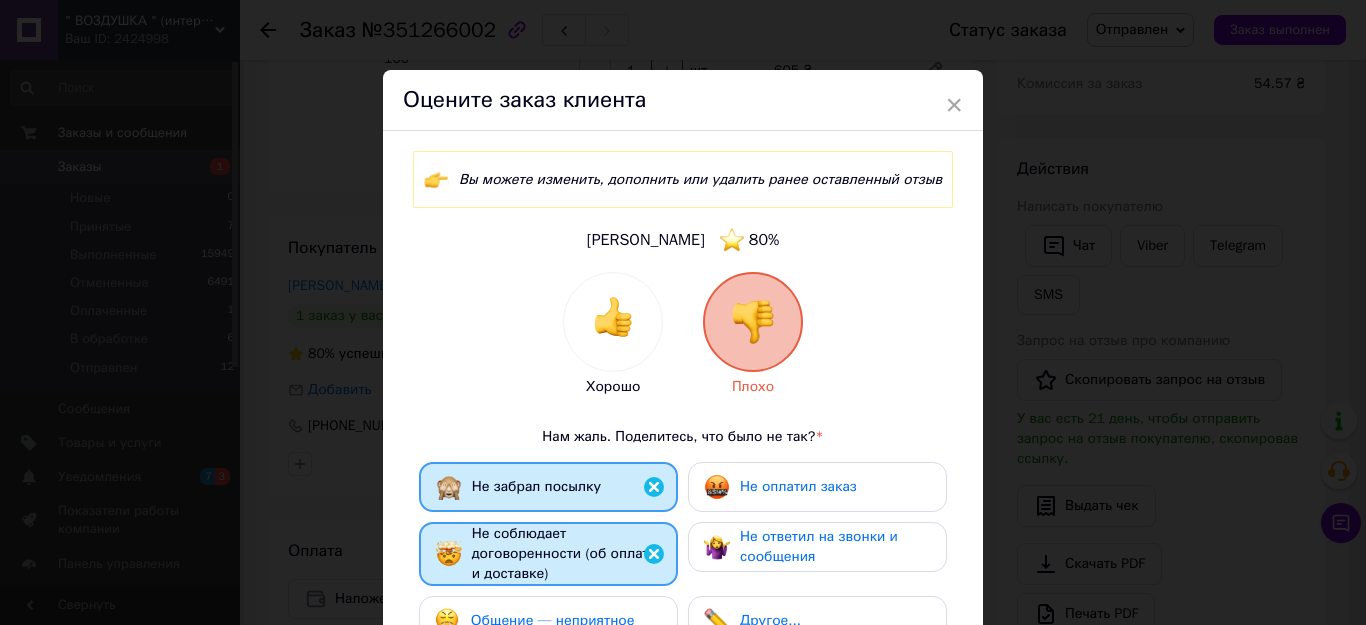 click at bounding box center (613, 317) 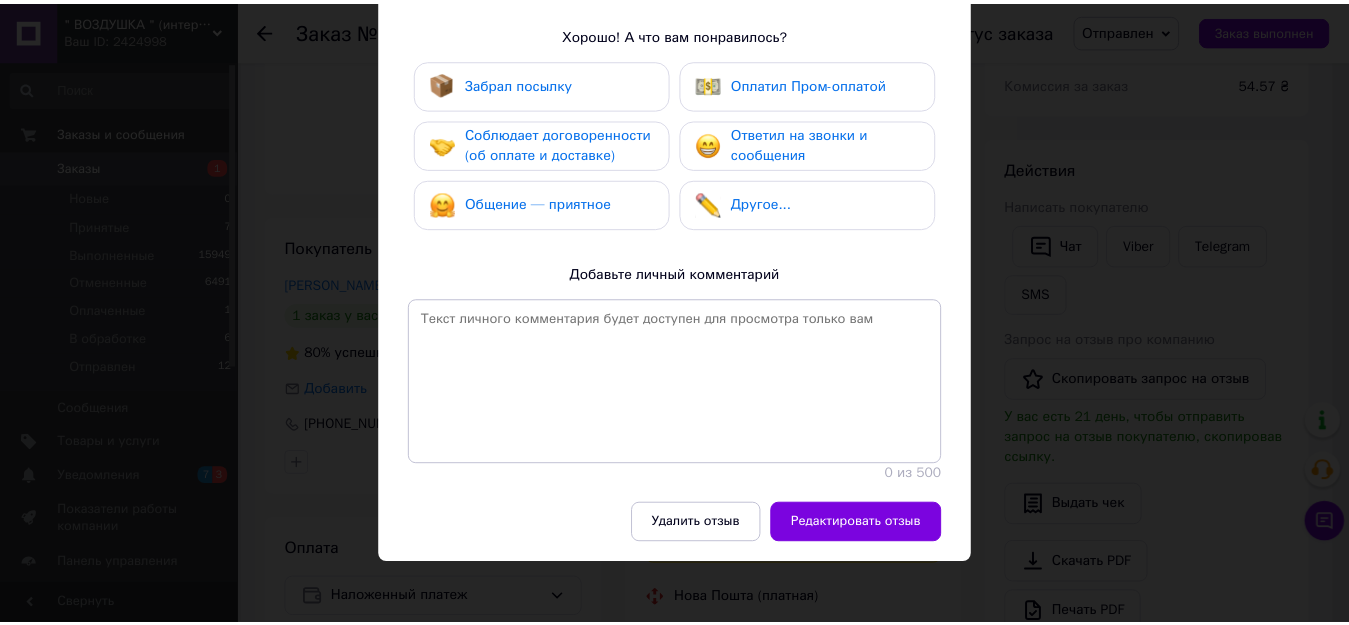 scroll, scrollTop: 404, scrollLeft: 0, axis: vertical 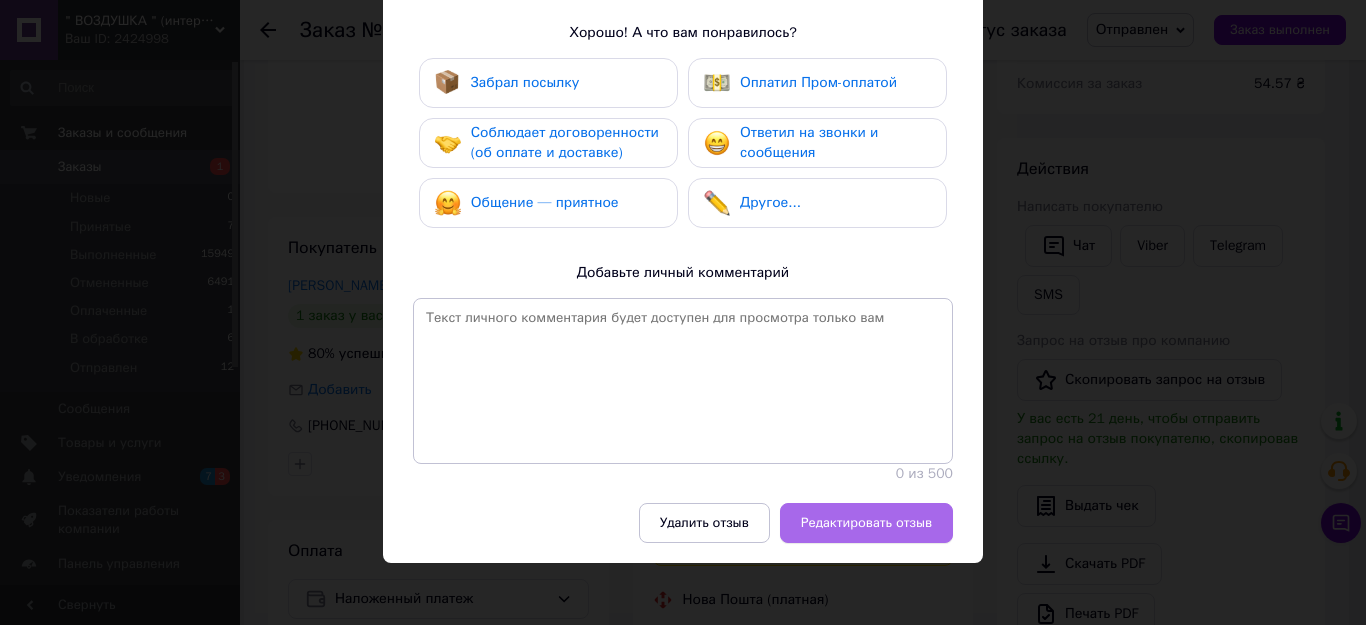 click on "Редактировать отзыв" at bounding box center [866, 523] 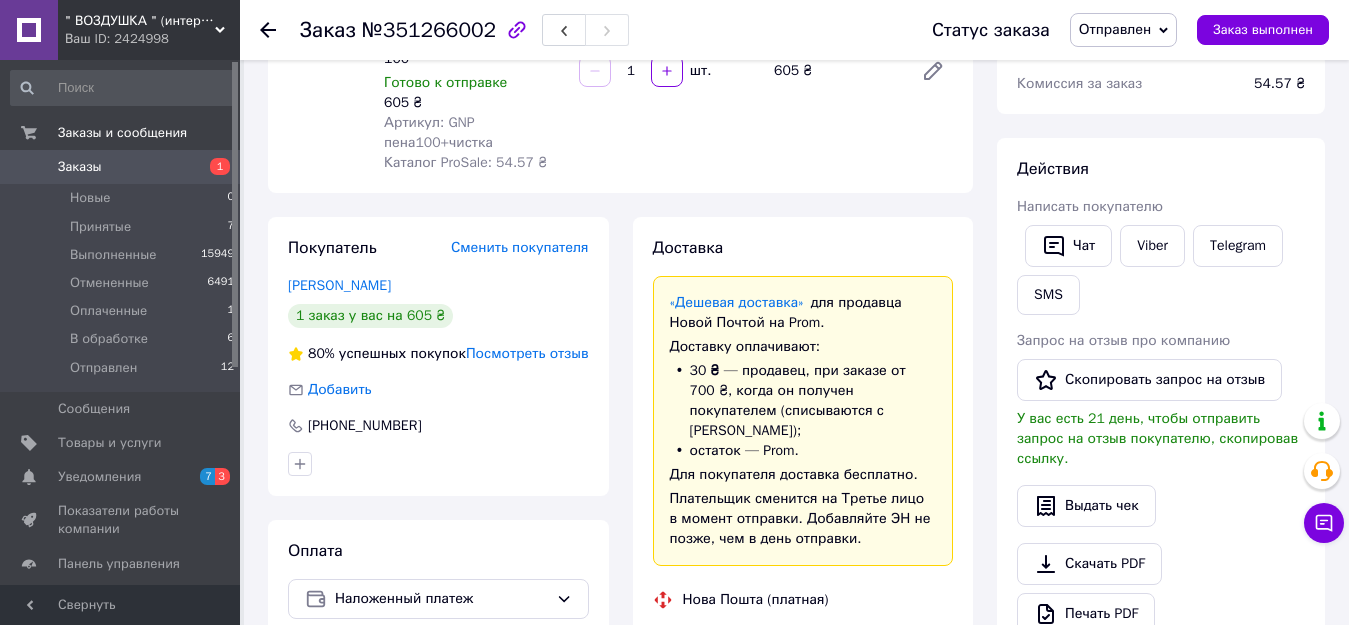 click on "Посмотреть отзыв" at bounding box center [527, 353] 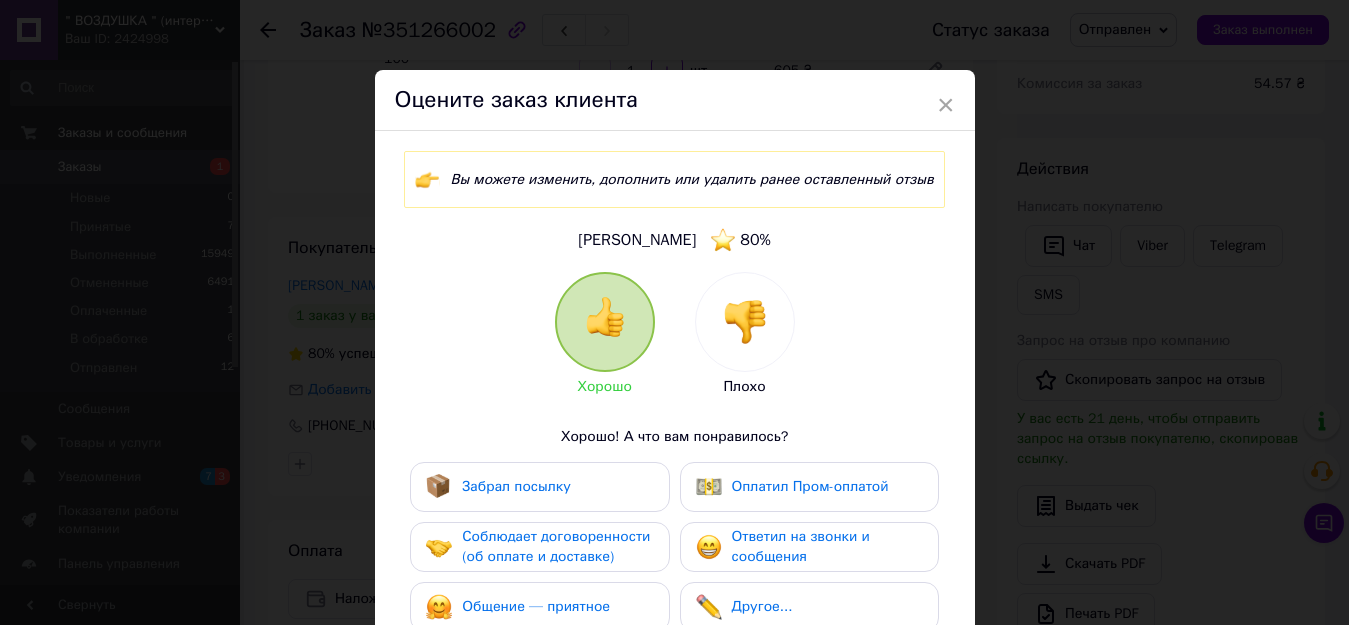 click on "Забрал посылку" at bounding box center [539, 487] 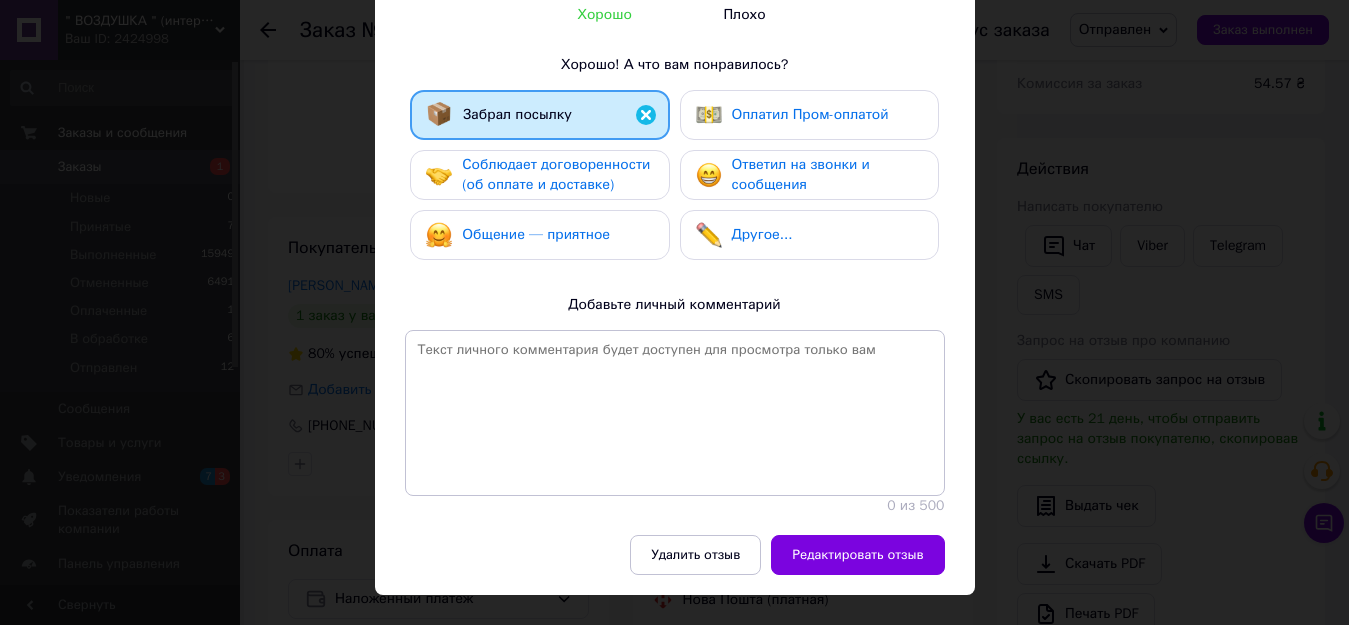 scroll, scrollTop: 404, scrollLeft: 0, axis: vertical 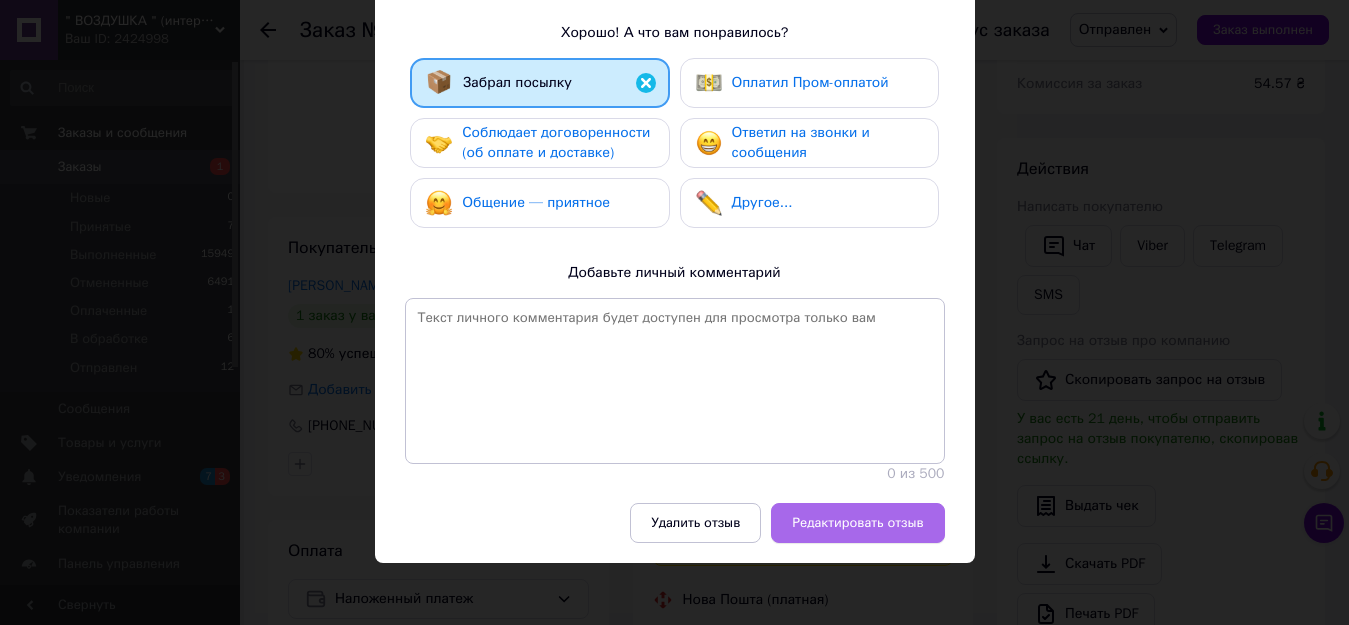 click on "Редактировать отзыв" at bounding box center (857, 523) 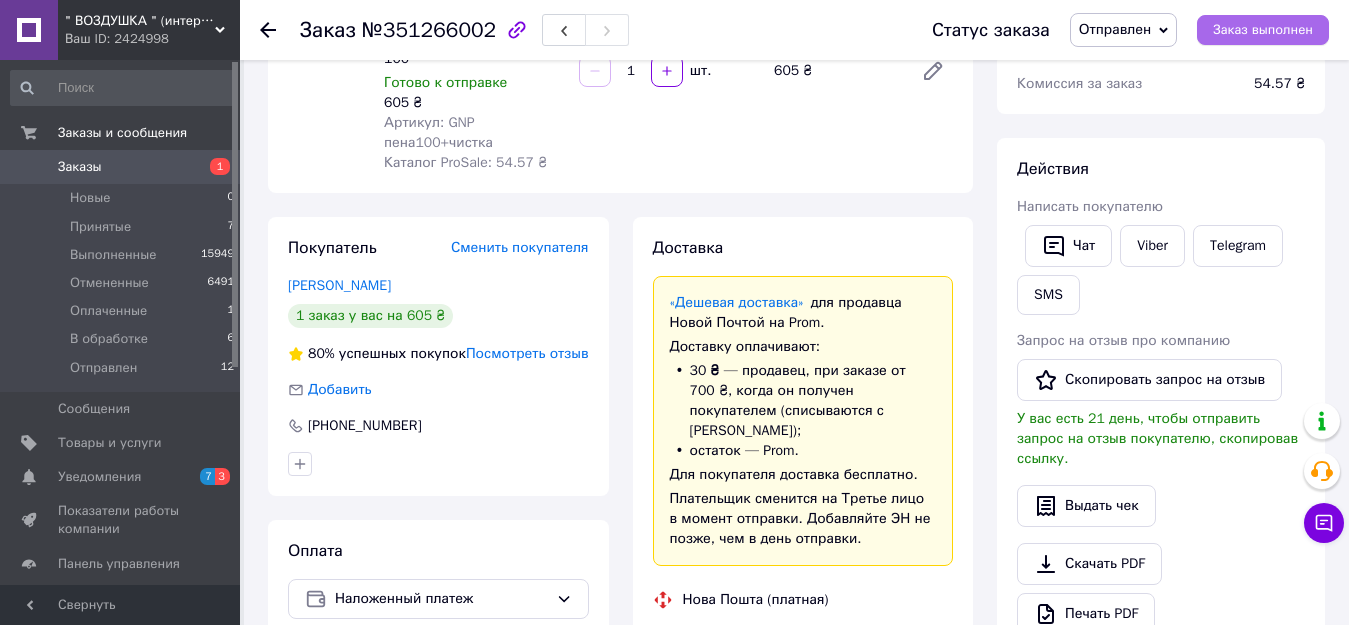 click on "Заказ выполнен" at bounding box center (1263, 30) 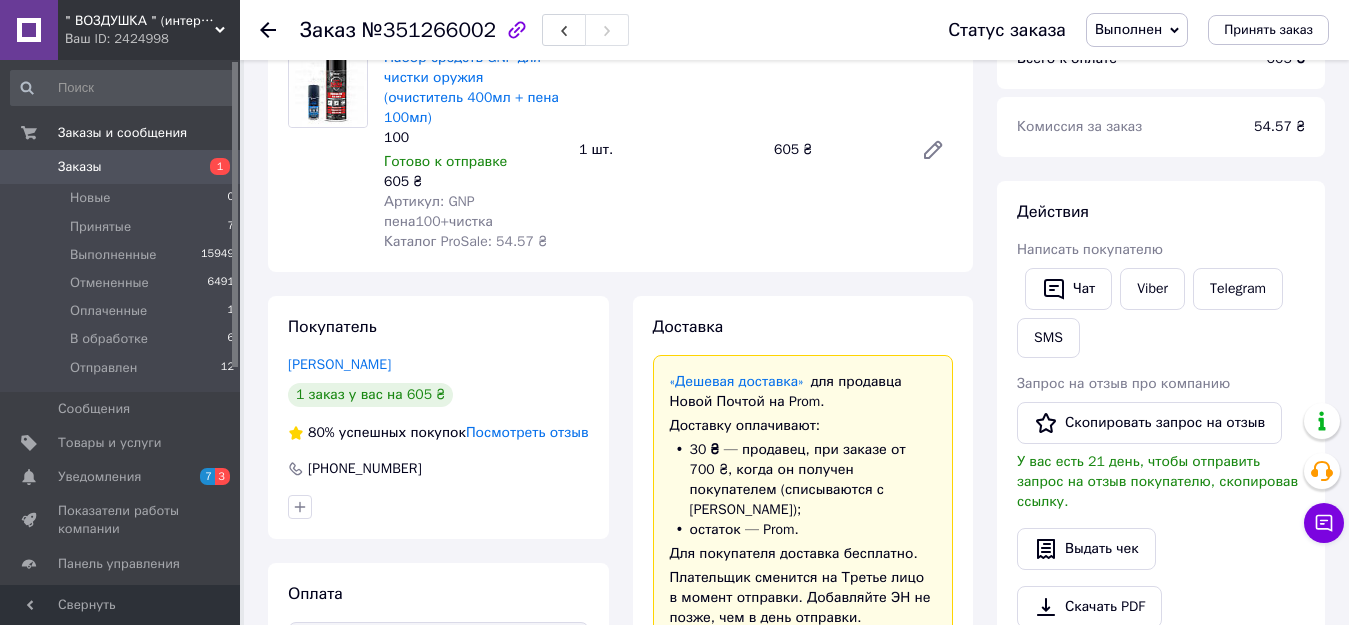 scroll, scrollTop: 0, scrollLeft: 0, axis: both 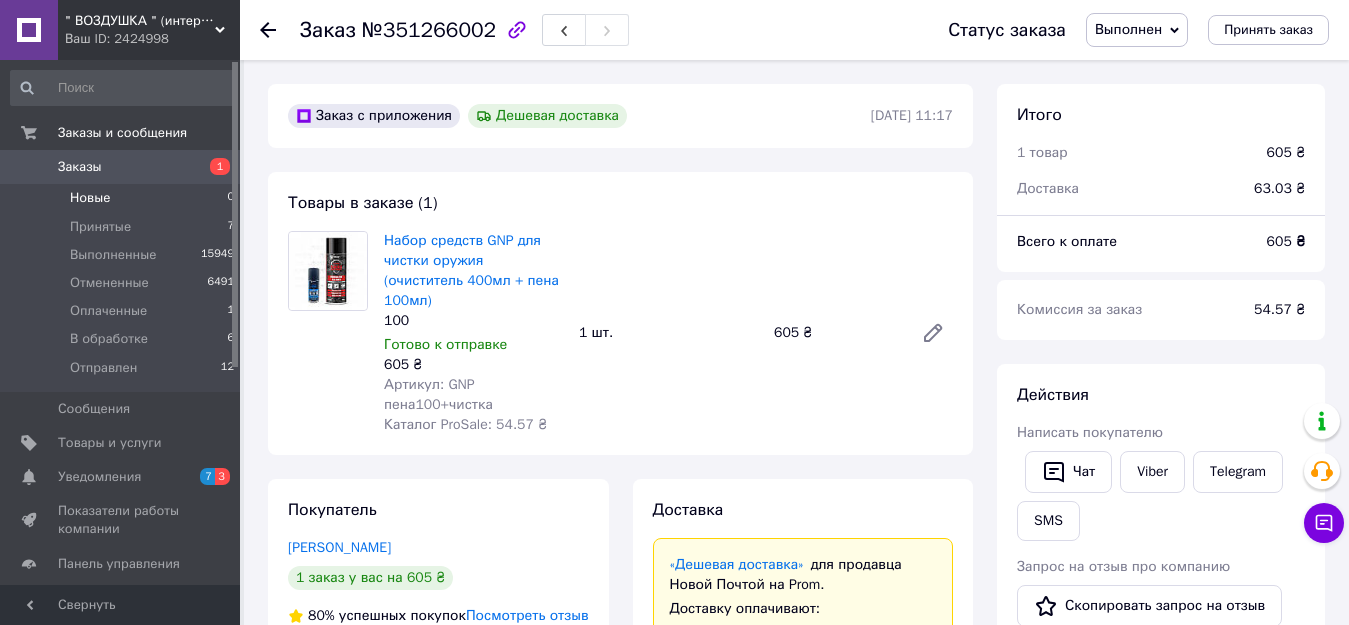 click on "Новые" at bounding box center [90, 198] 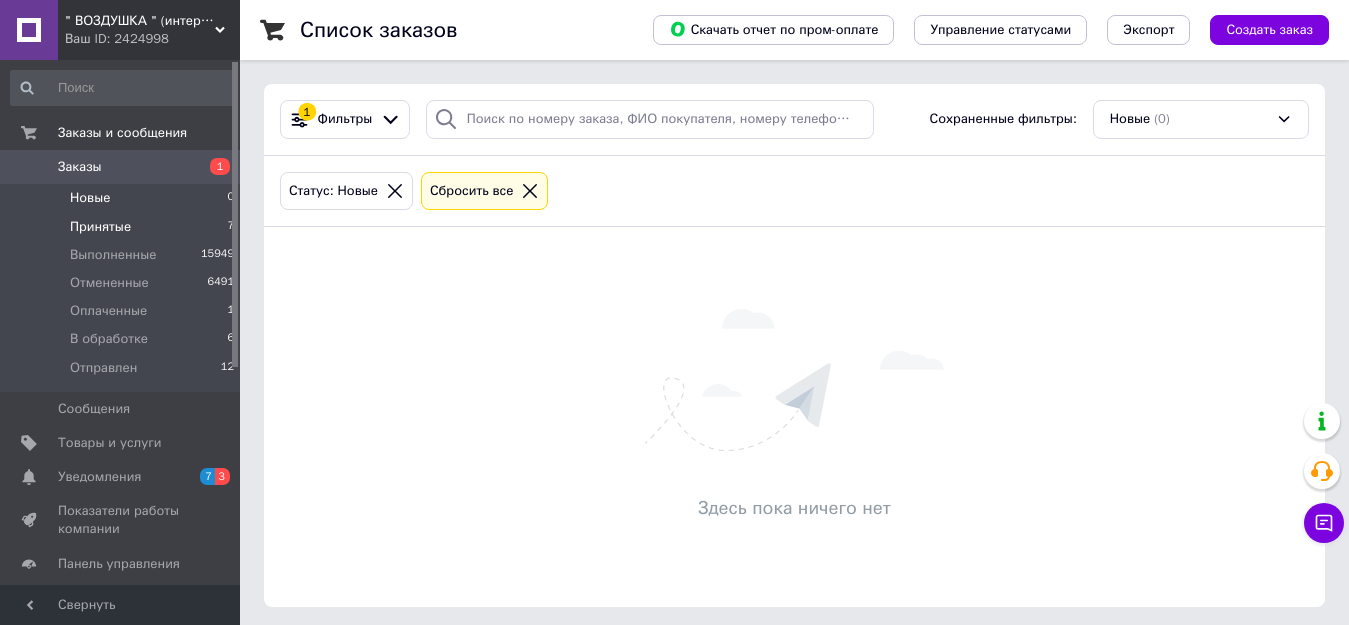 click on "Принятые" at bounding box center [100, 227] 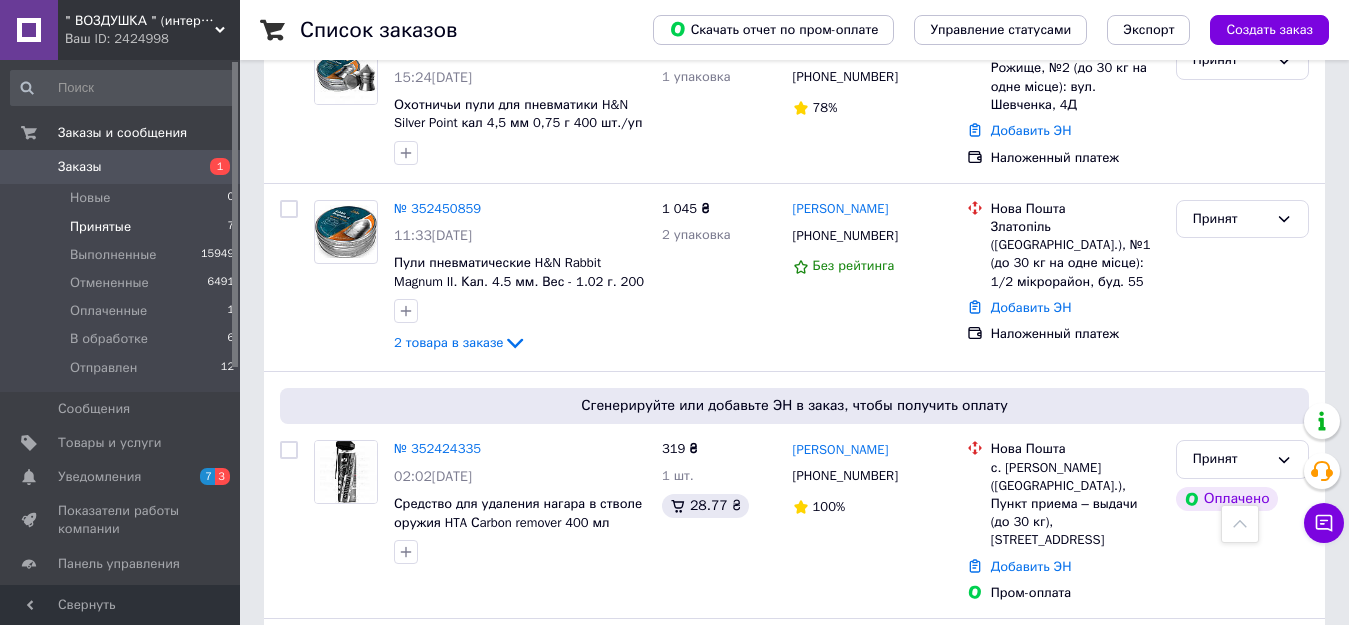 scroll, scrollTop: 499, scrollLeft: 0, axis: vertical 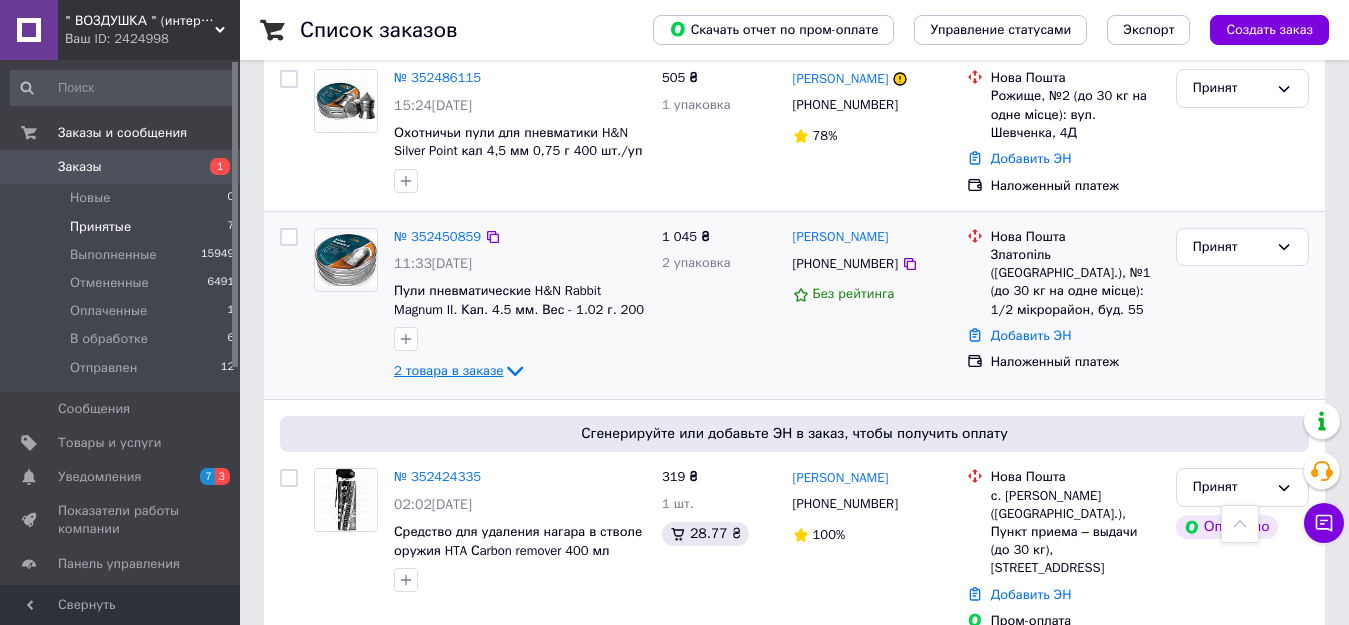 click on "2 товара в заказе" at bounding box center [448, 370] 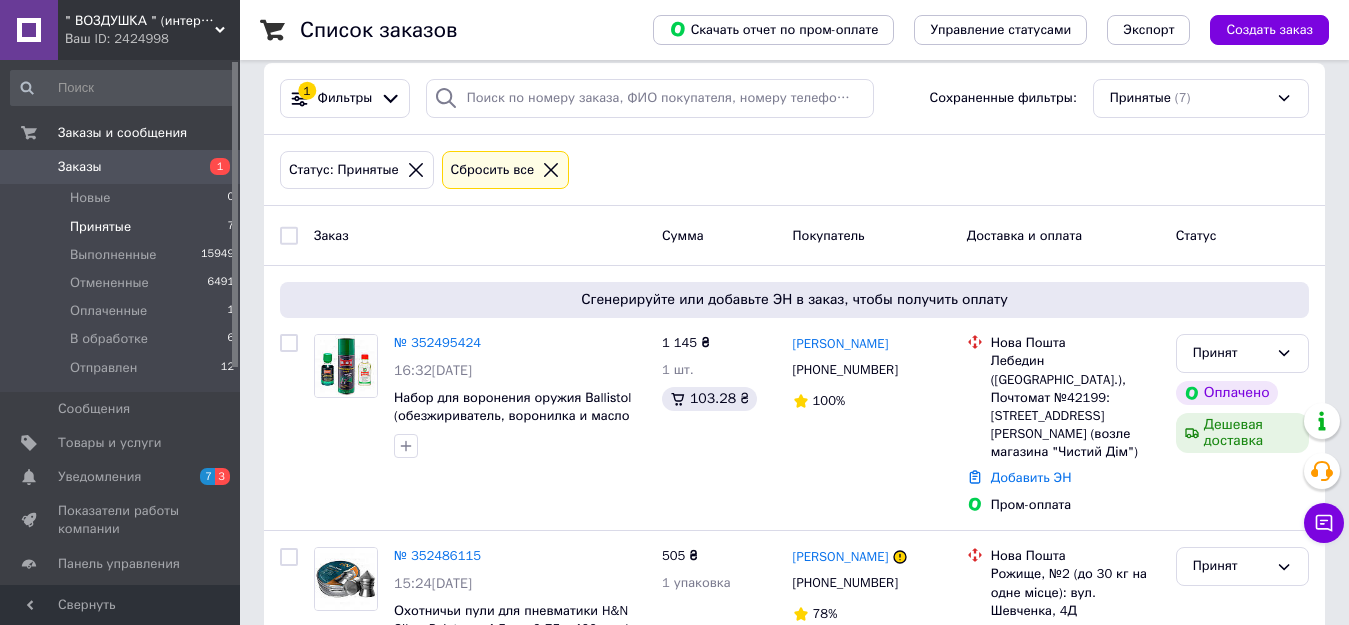 scroll, scrollTop: 0, scrollLeft: 0, axis: both 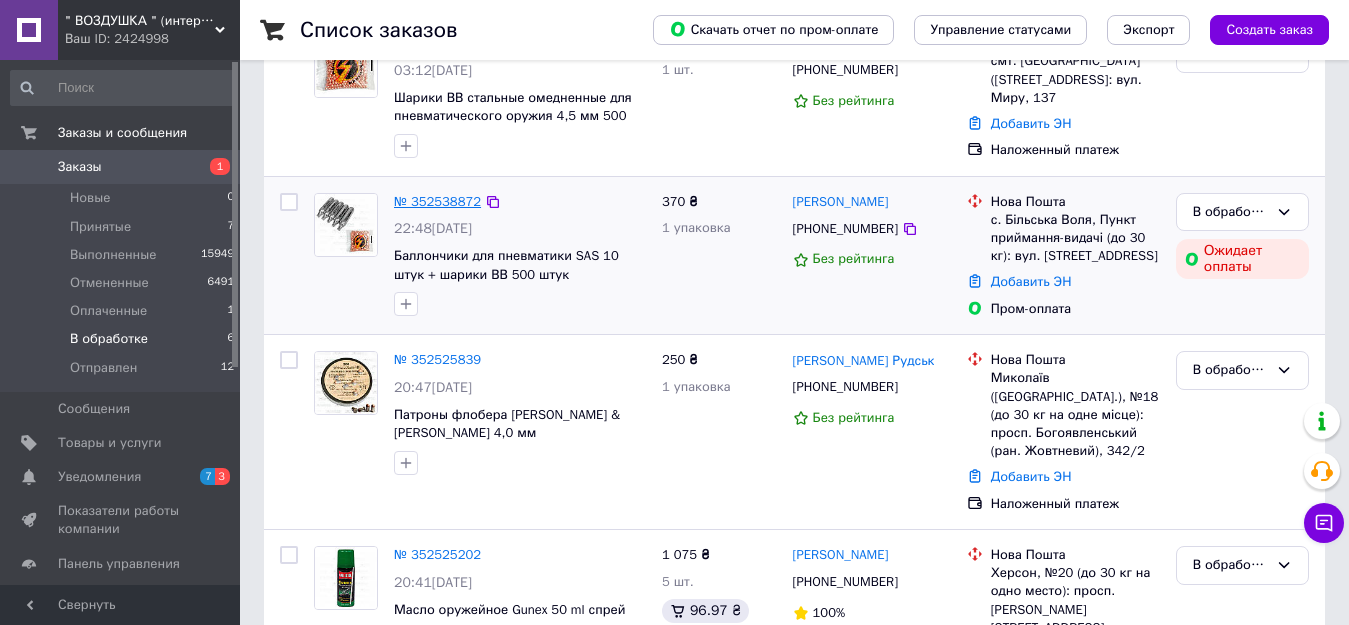click on "№ 352538872" at bounding box center [437, 201] 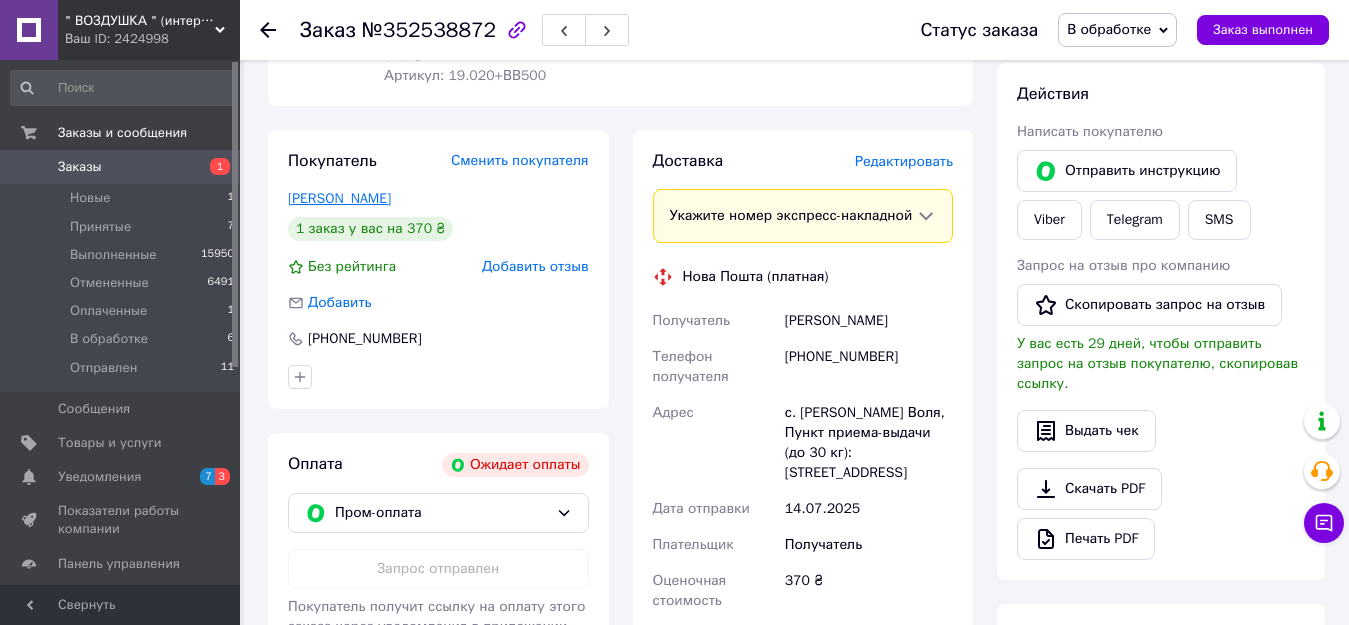 click on "Шмигельський Максим" at bounding box center (339, 198) 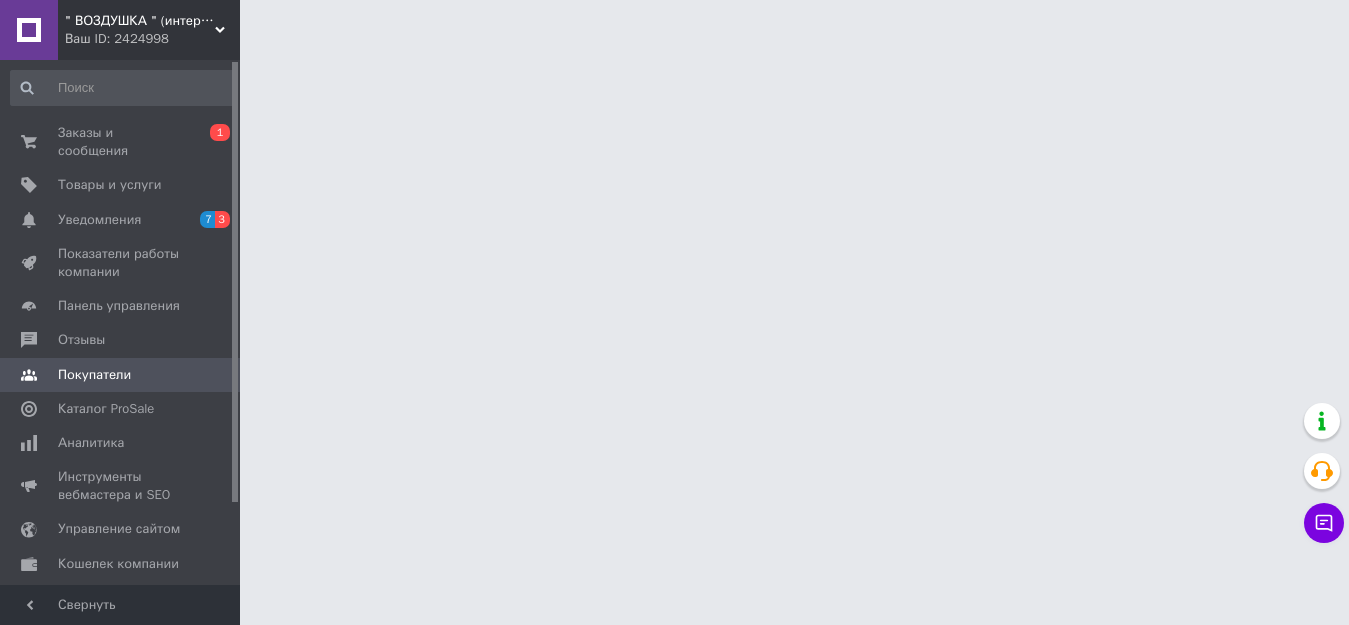 scroll, scrollTop: 0, scrollLeft: 0, axis: both 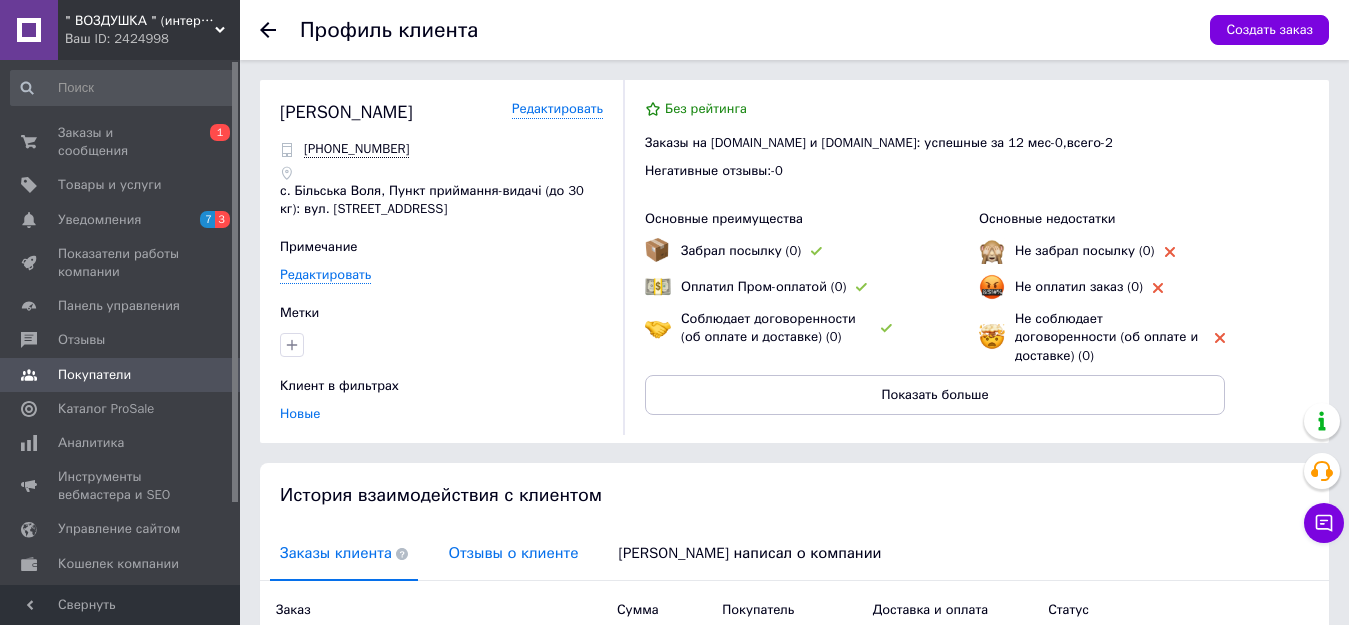 click on "Отзывы о клиенте" at bounding box center (513, 553) 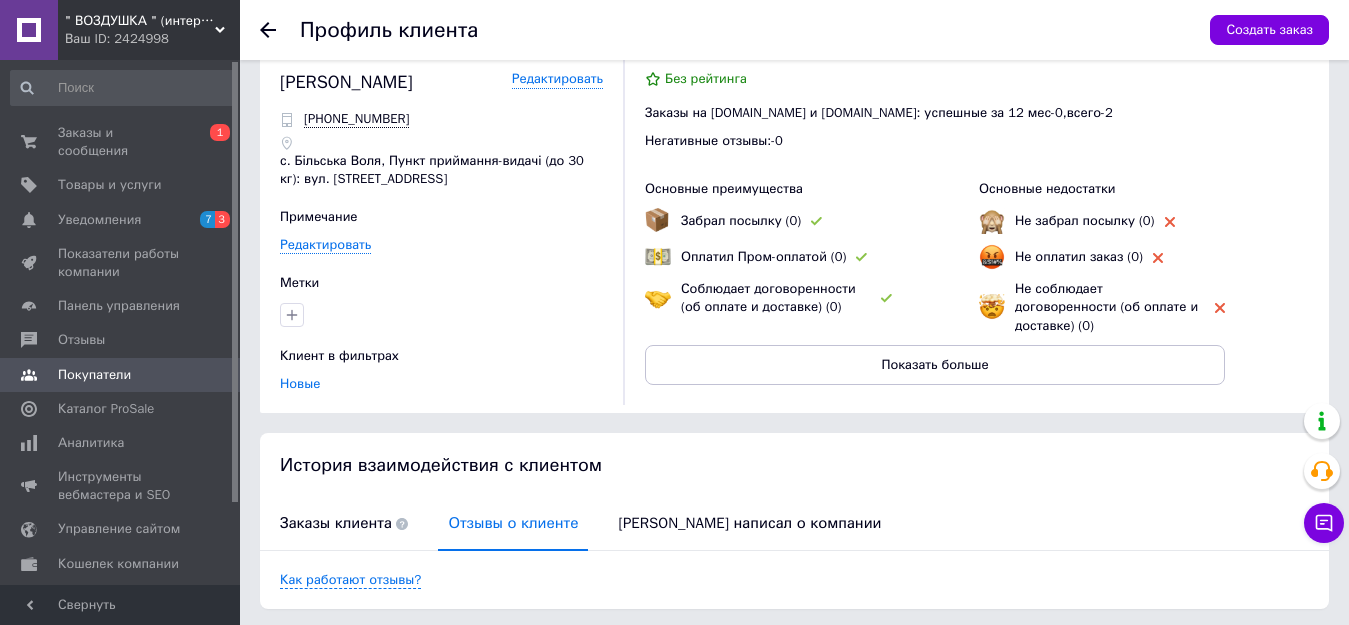 scroll, scrollTop: 0, scrollLeft: 0, axis: both 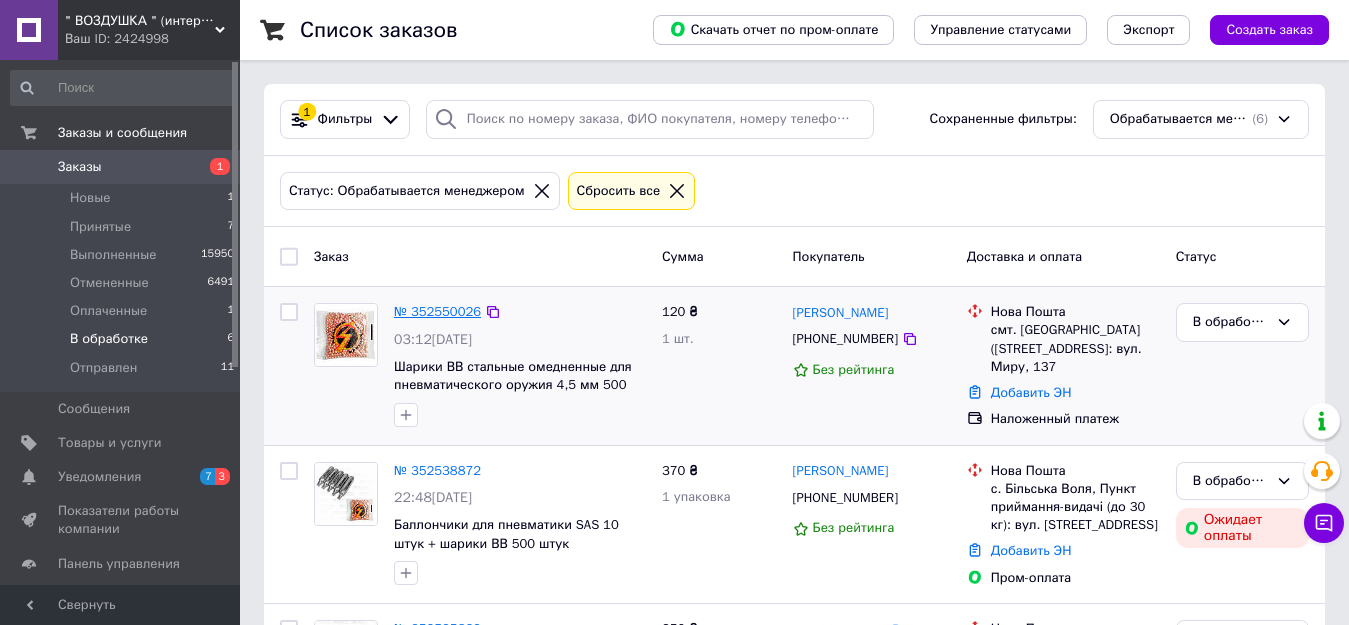 click on "№ 352550026" at bounding box center (437, 311) 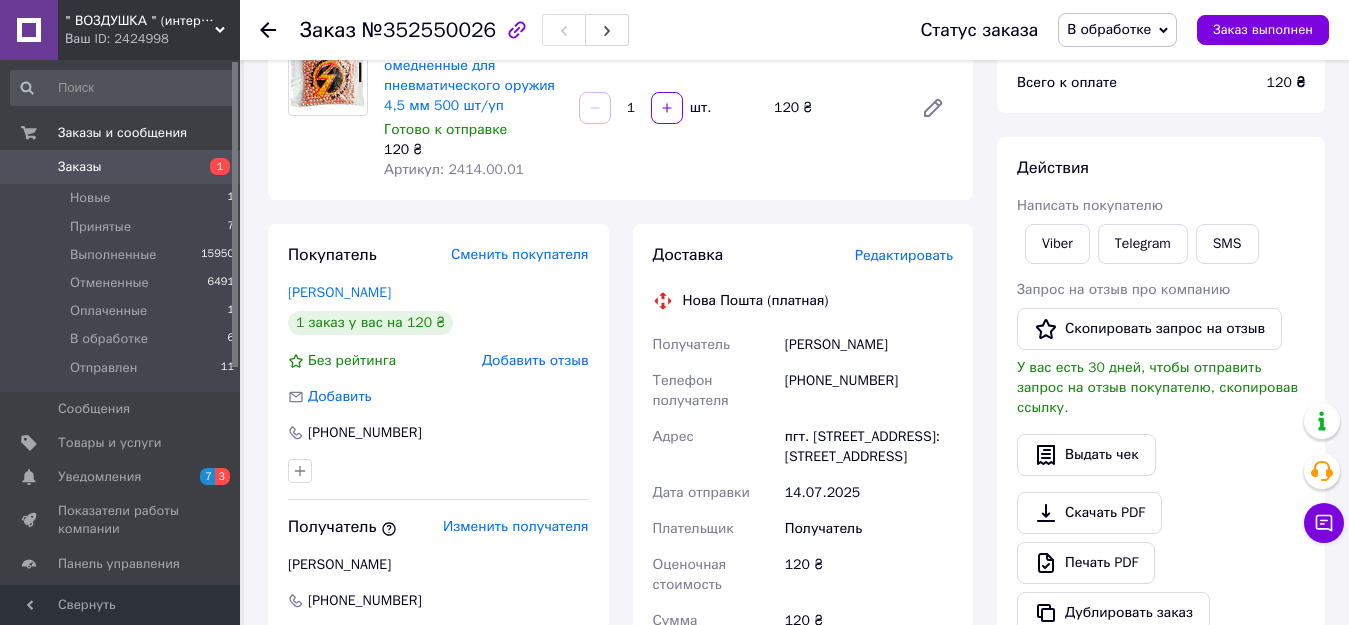 scroll, scrollTop: 200, scrollLeft: 0, axis: vertical 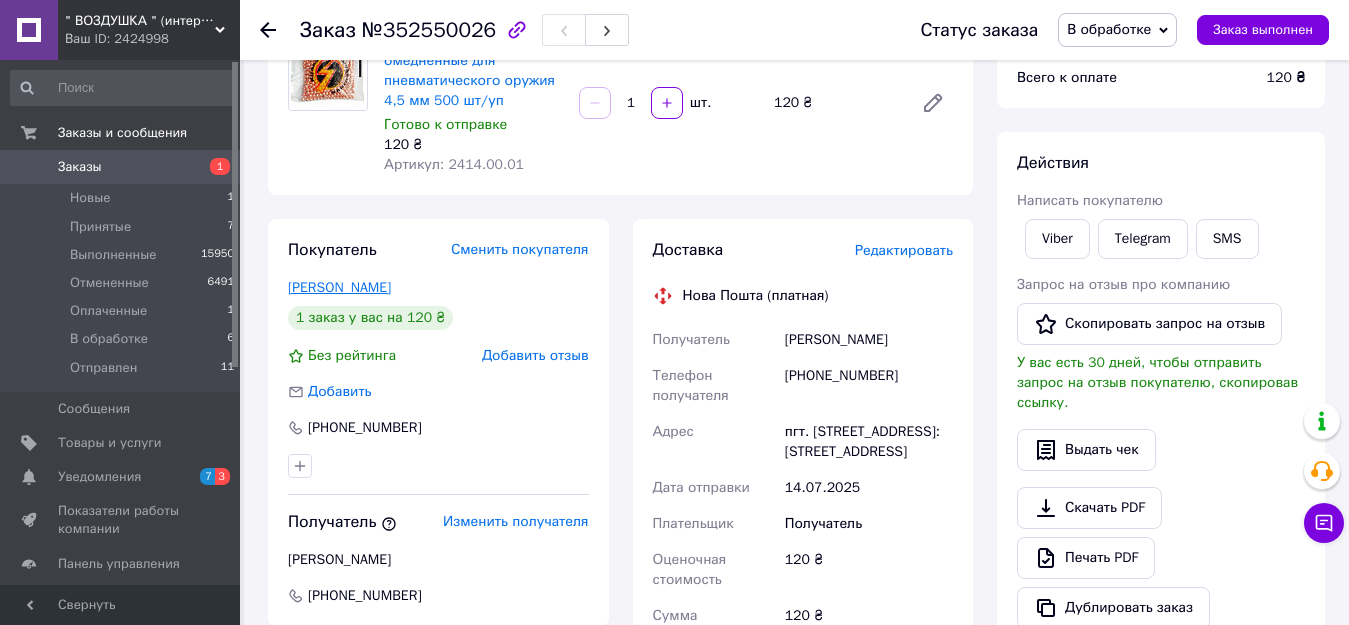 click on "Заіров Денис" at bounding box center [339, 287] 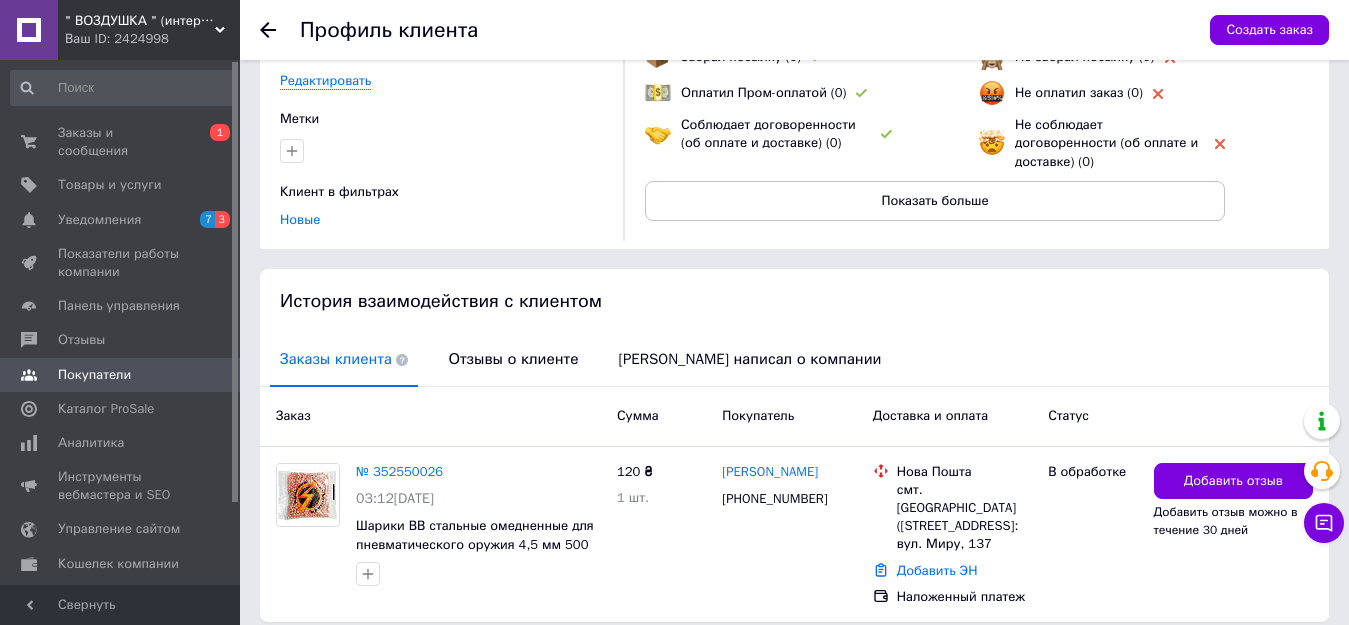 scroll, scrollTop: 235, scrollLeft: 0, axis: vertical 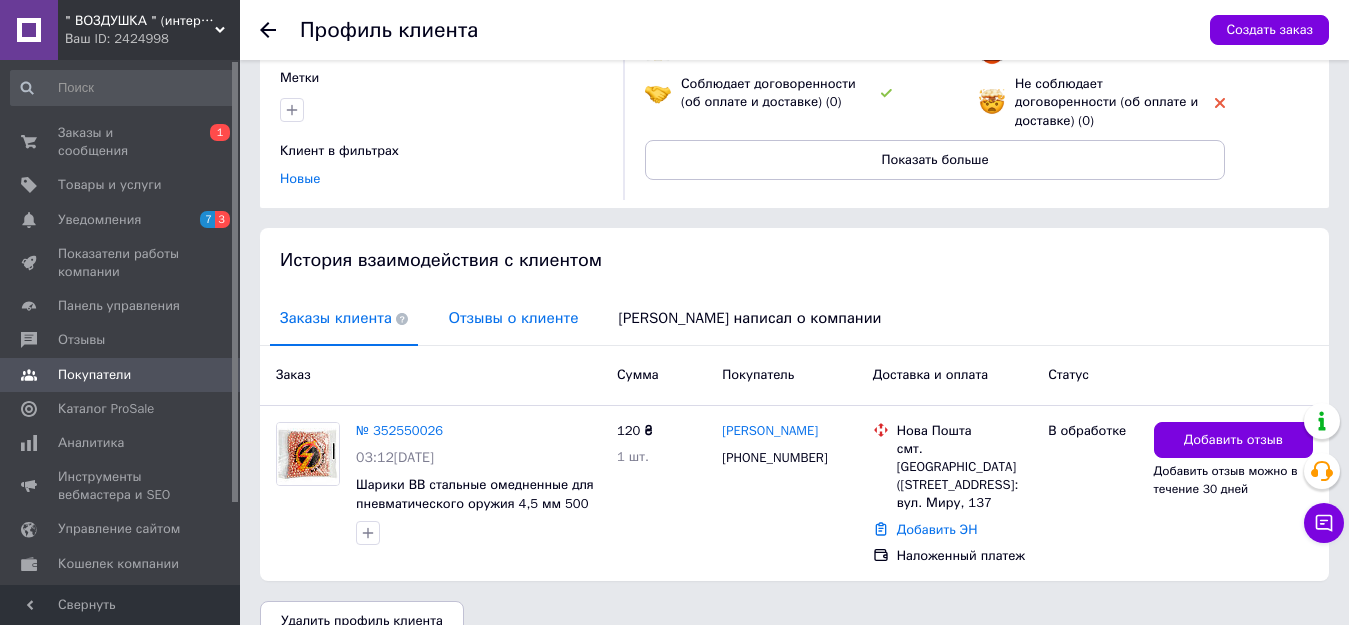 click on "Отзывы о клиенте" at bounding box center [513, 318] 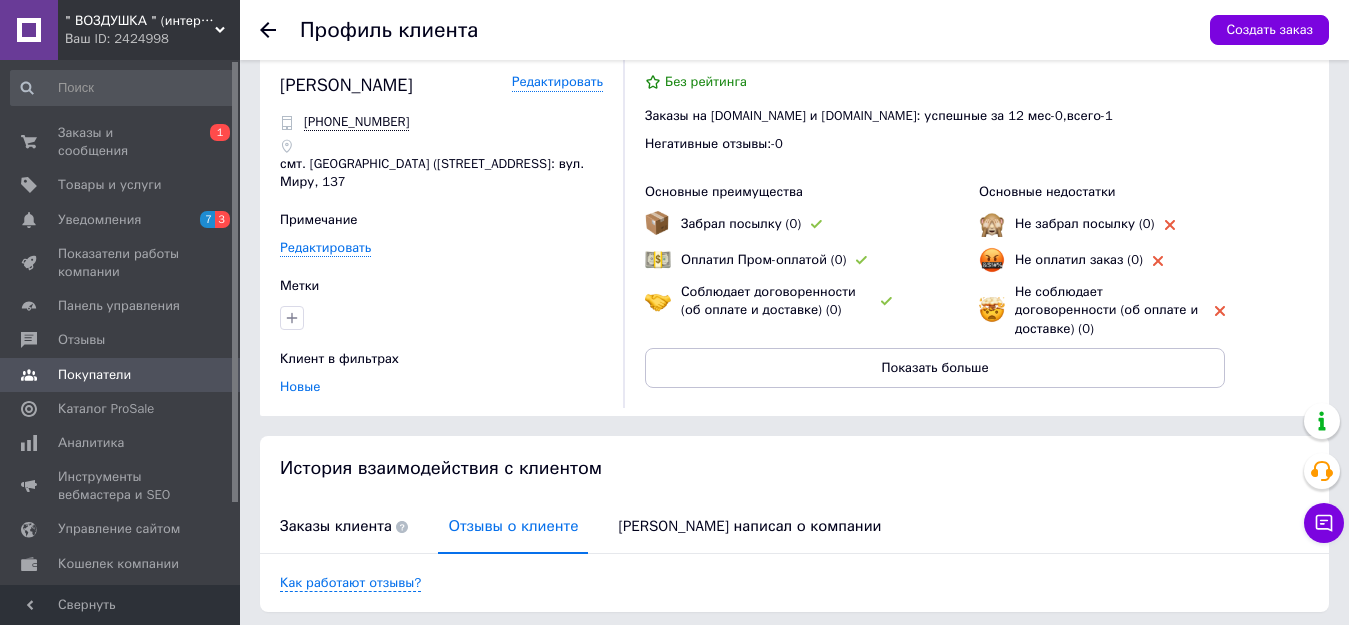 scroll, scrollTop: 0, scrollLeft: 0, axis: both 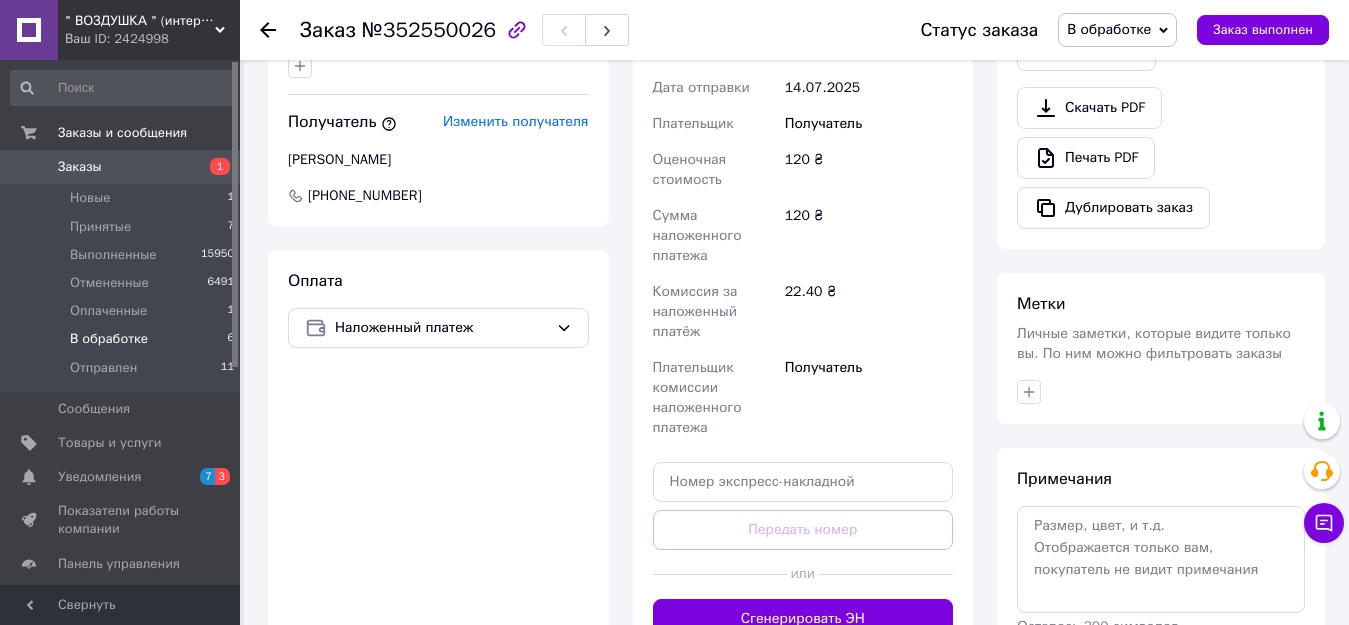 click on "В обработке" at bounding box center [109, 339] 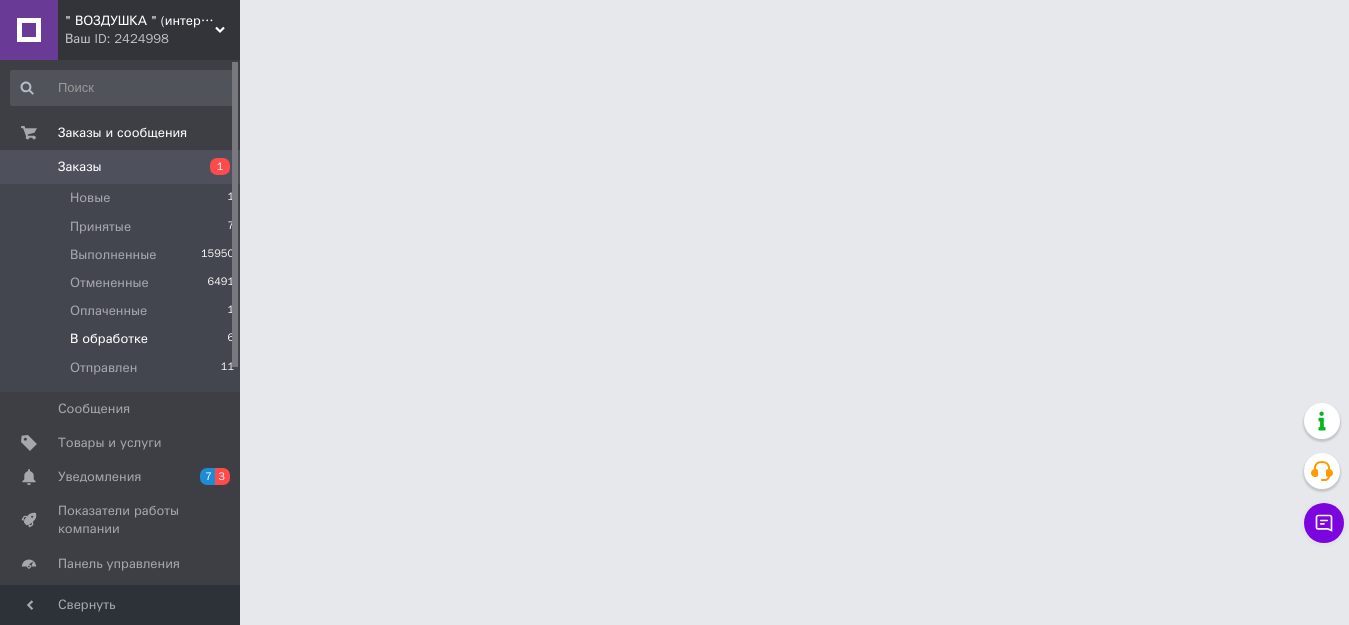 scroll, scrollTop: 0, scrollLeft: 0, axis: both 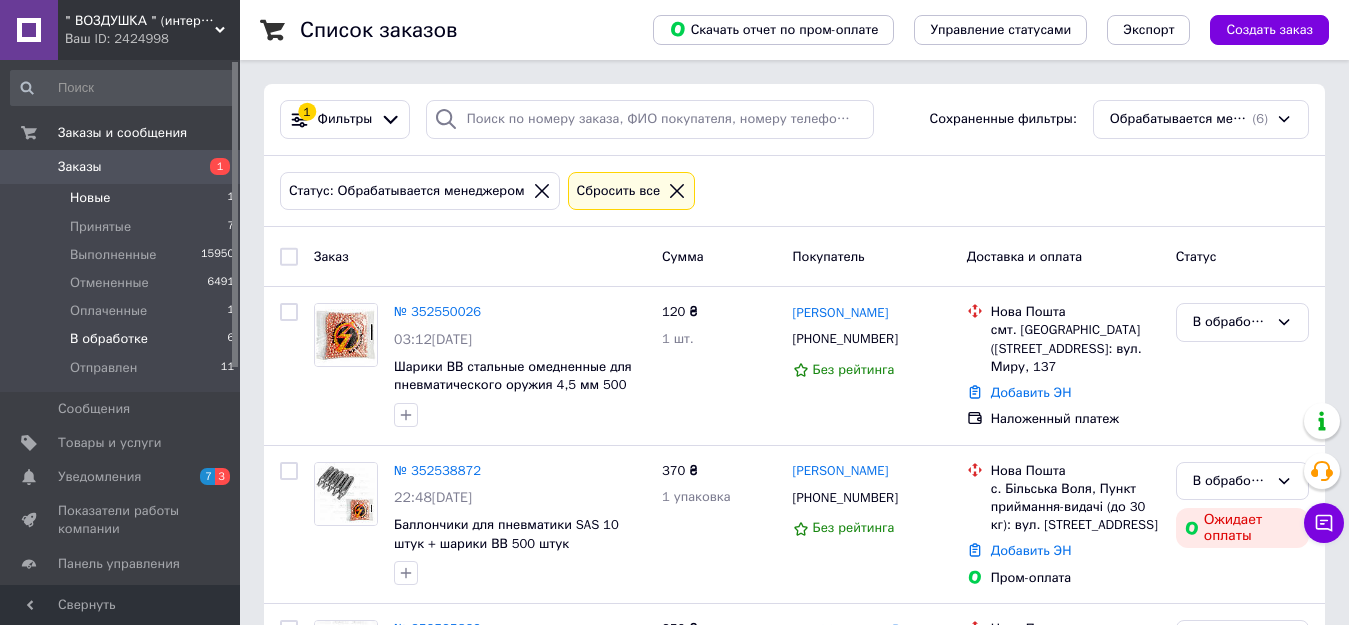 click on "Новые" at bounding box center [90, 198] 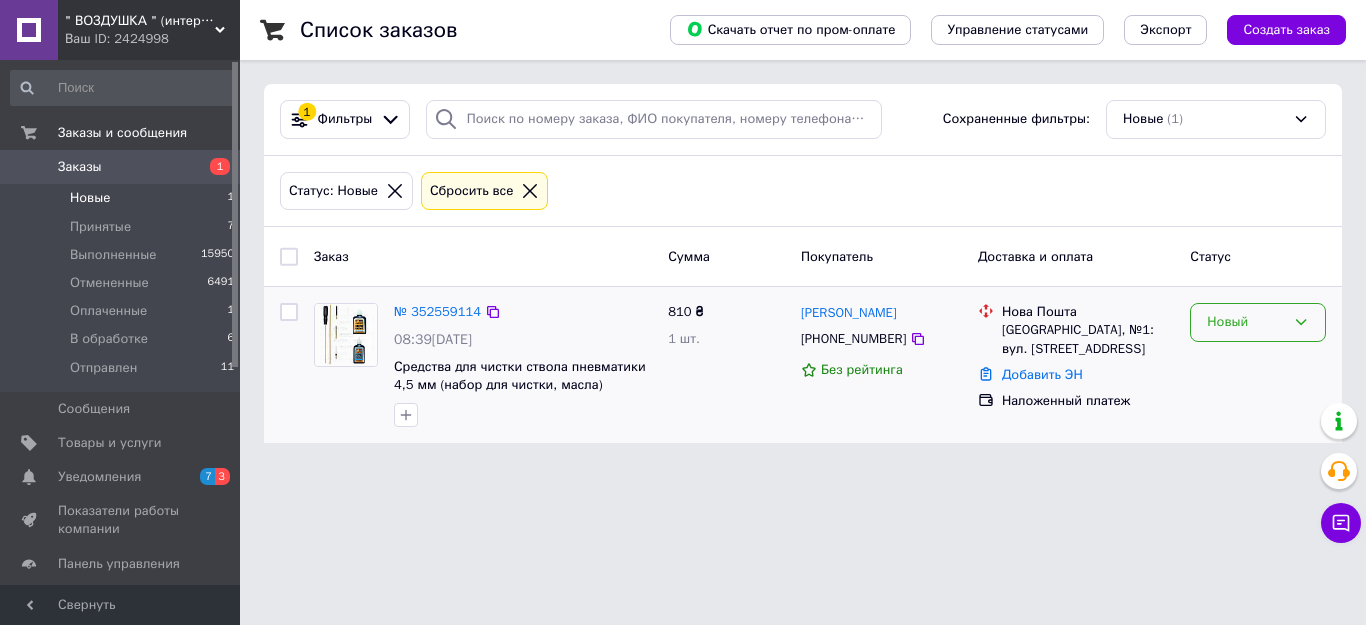 click 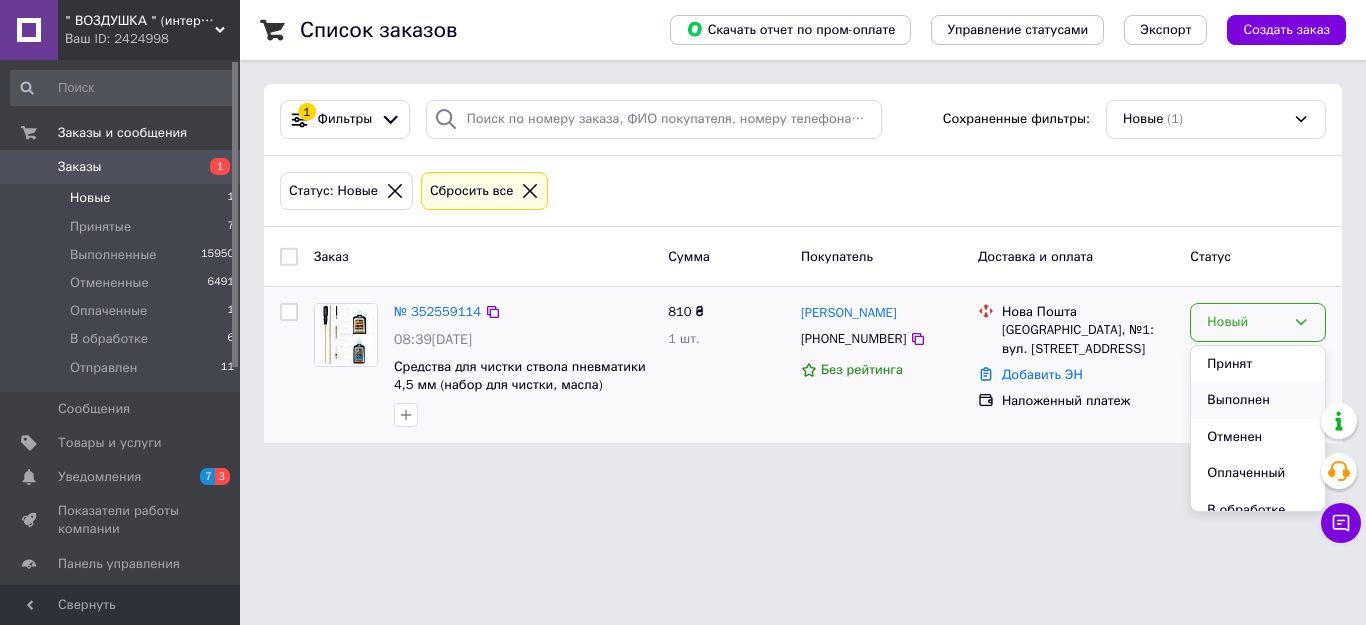scroll, scrollTop: 53, scrollLeft: 0, axis: vertical 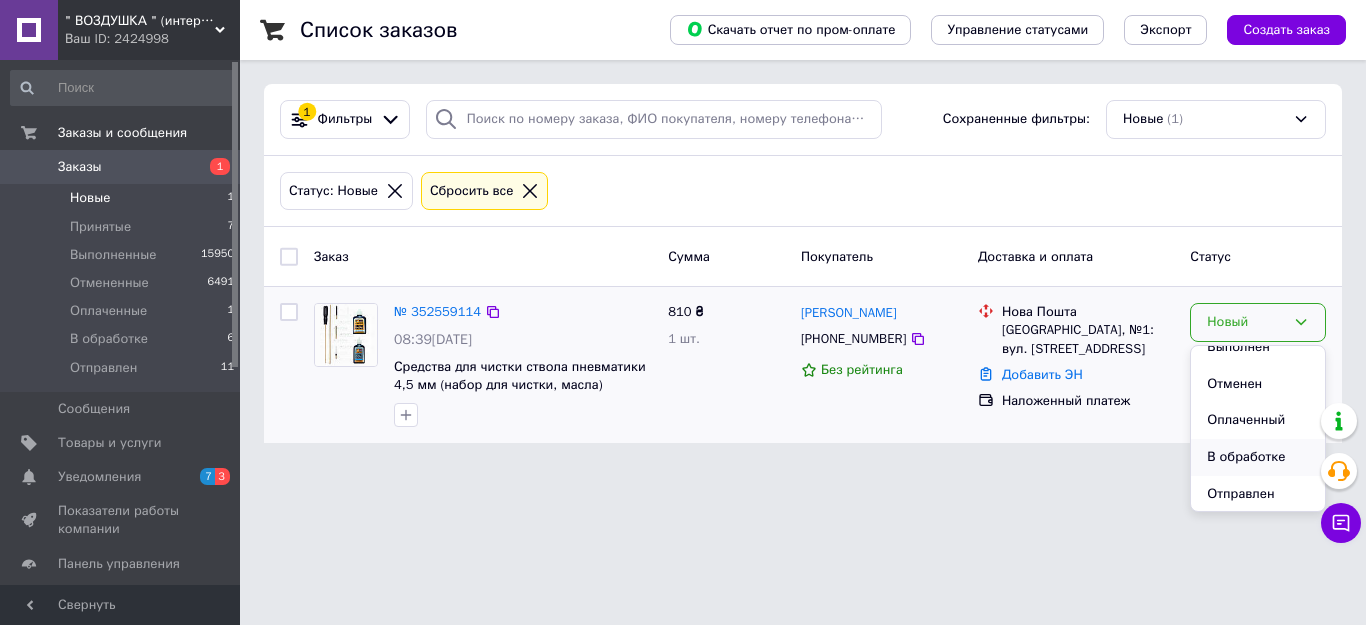 click on "В обработке" at bounding box center [1258, 457] 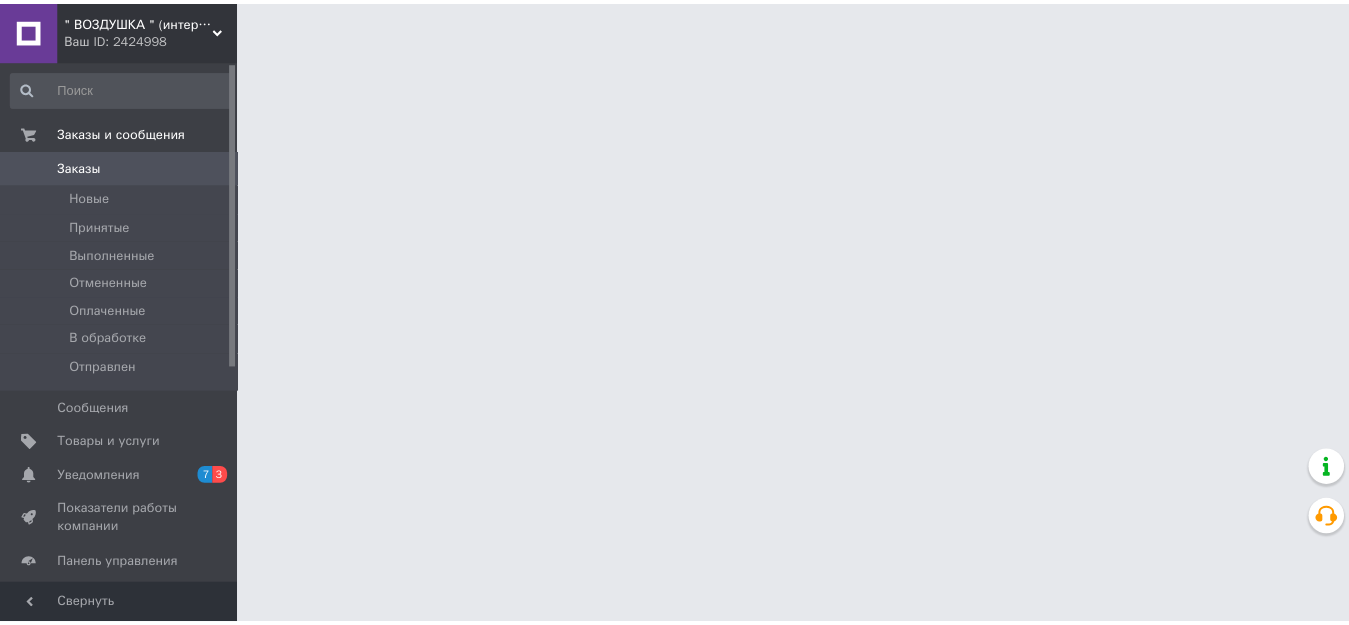 scroll, scrollTop: 0, scrollLeft: 0, axis: both 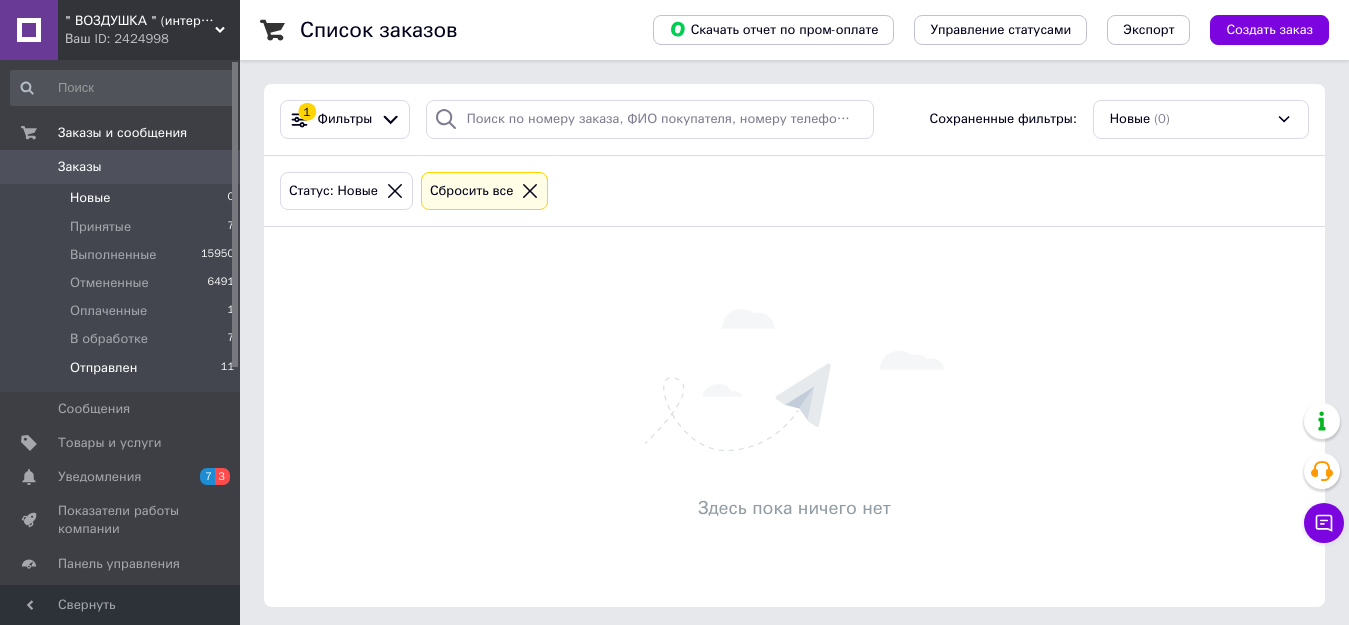 click on "Отправлен" at bounding box center [103, 368] 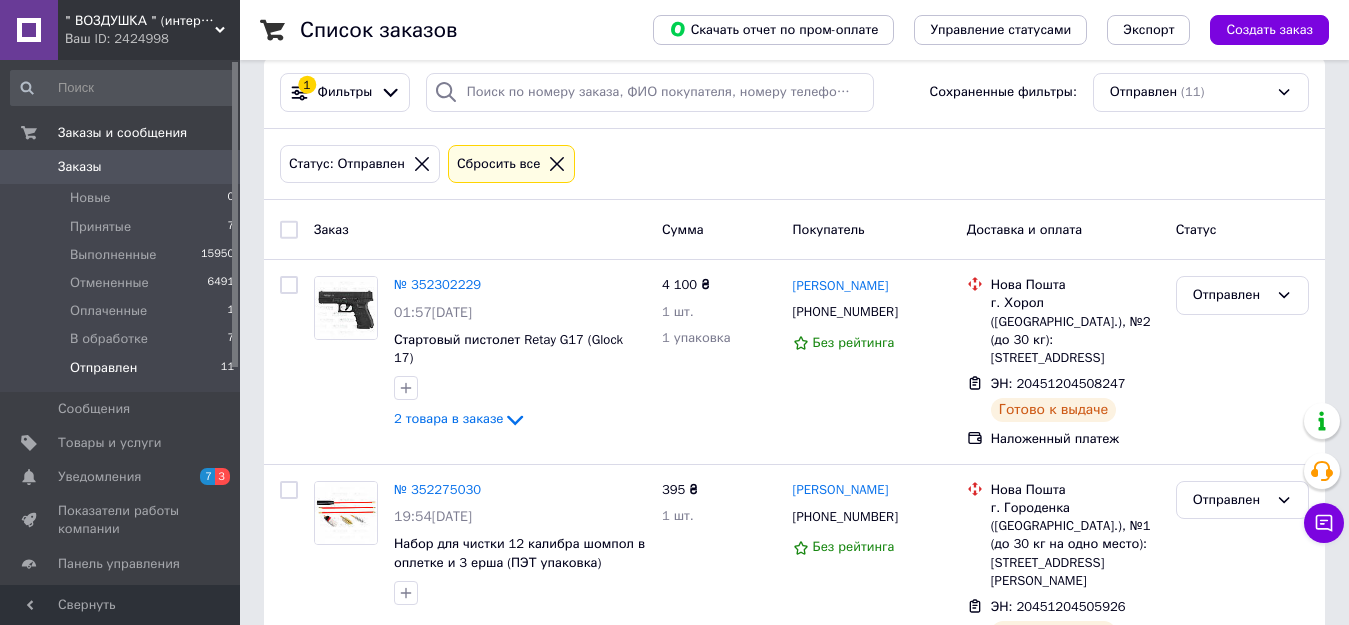 scroll, scrollTop: 0, scrollLeft: 0, axis: both 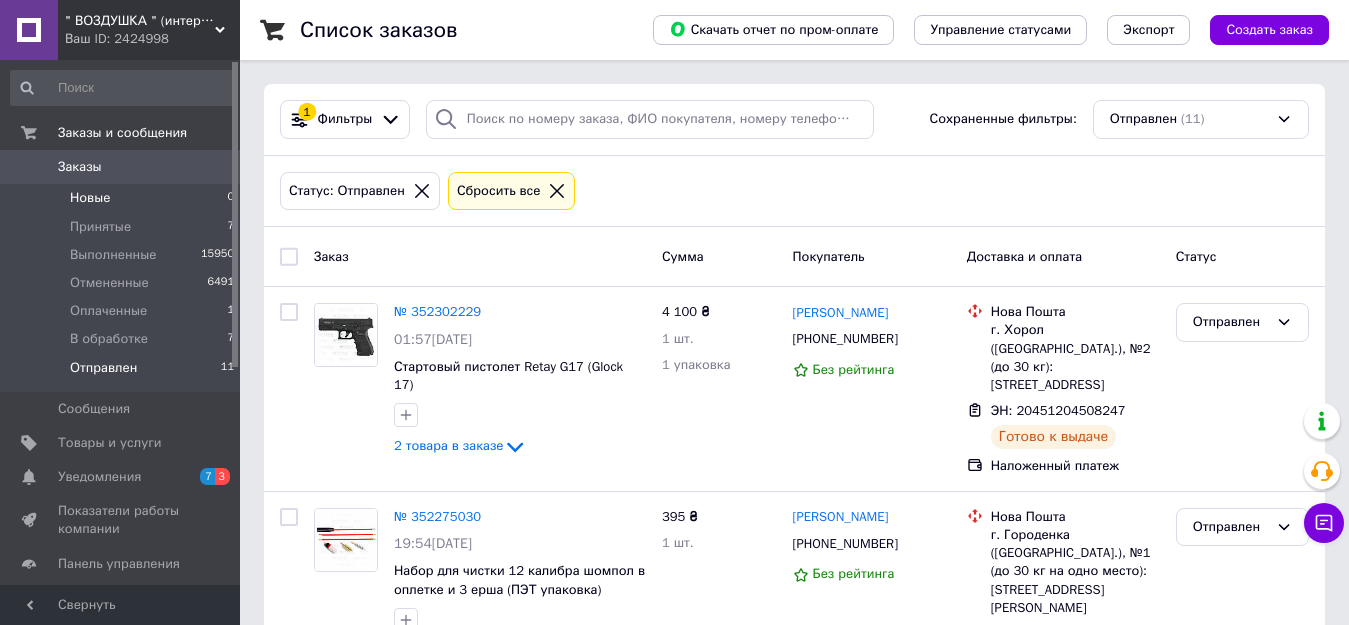 click on "Новые" at bounding box center [90, 198] 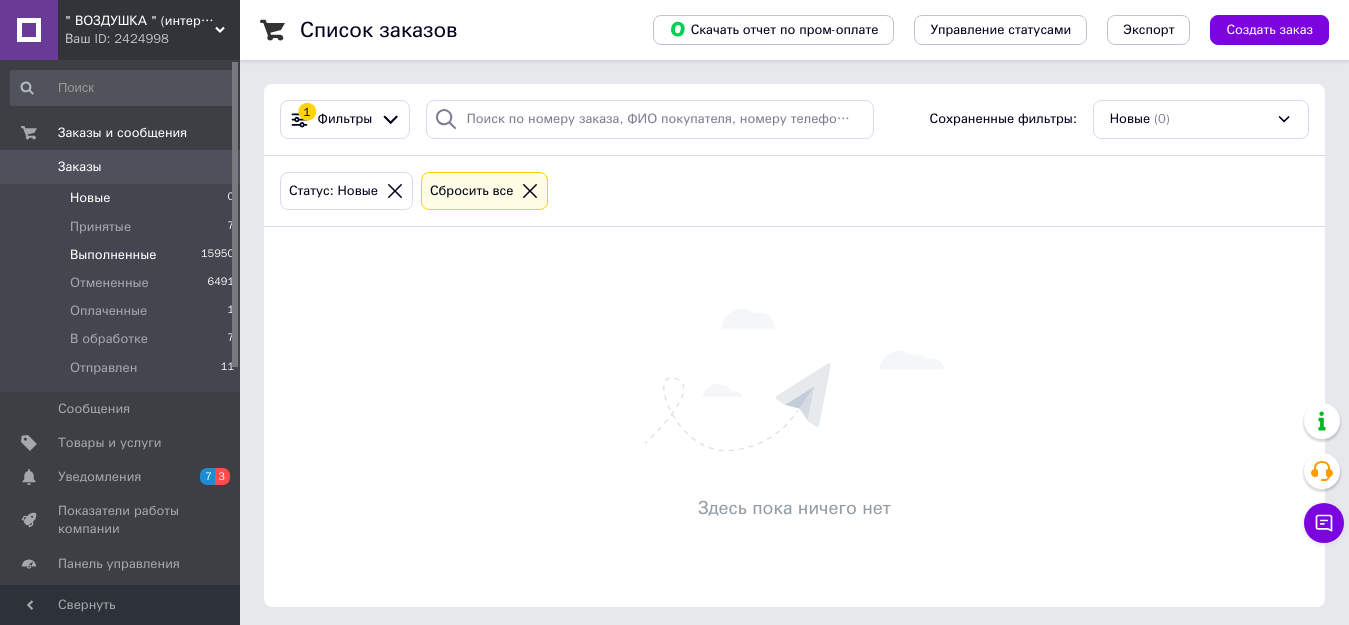 click on "Выполненные" at bounding box center (113, 255) 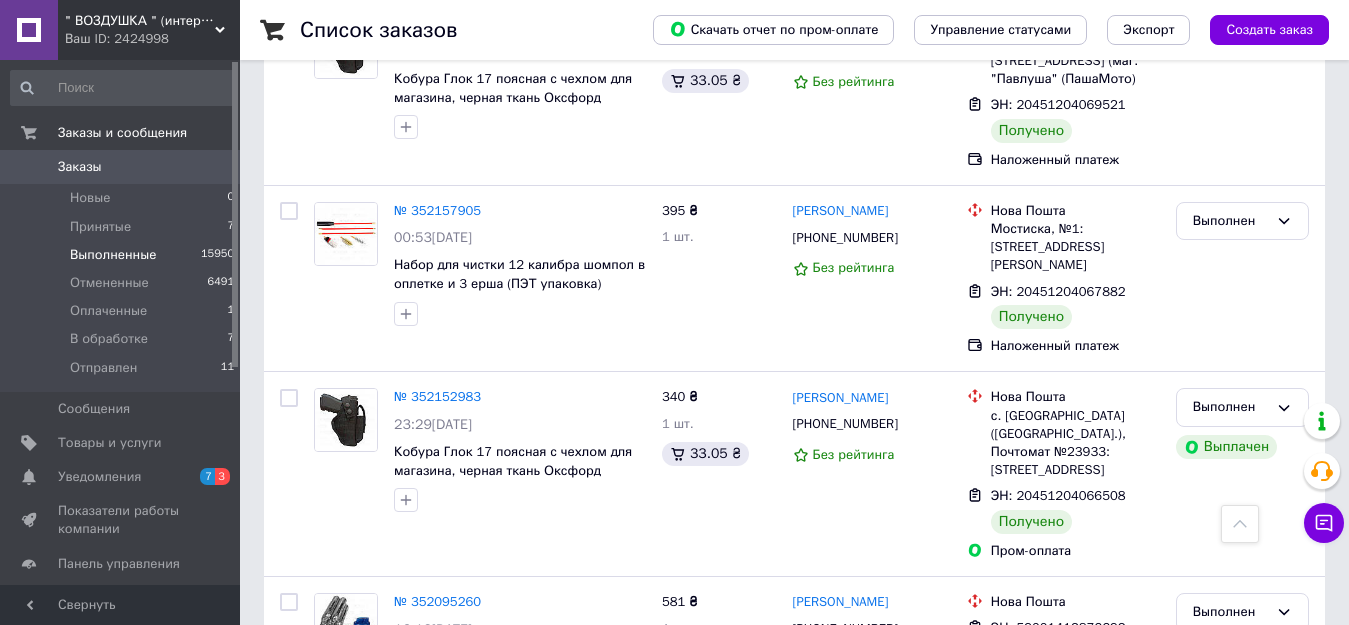scroll, scrollTop: 1200, scrollLeft: 0, axis: vertical 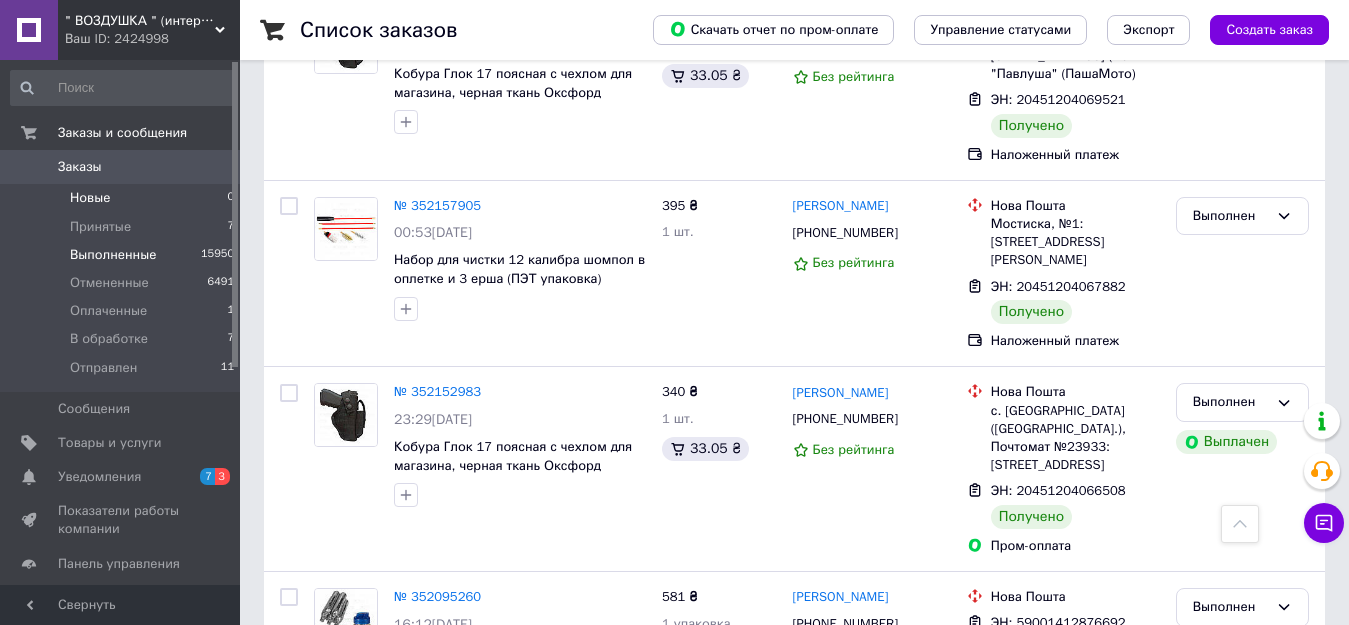 click on "Новые" at bounding box center [90, 198] 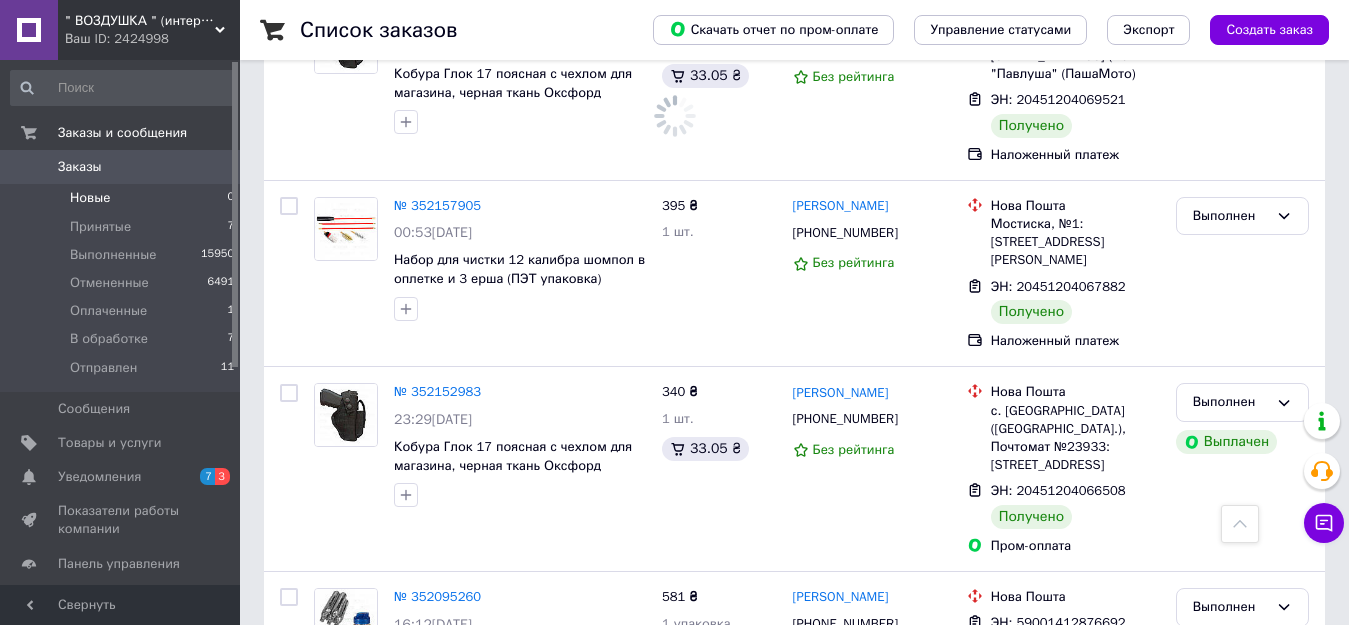 scroll, scrollTop: 0, scrollLeft: 0, axis: both 